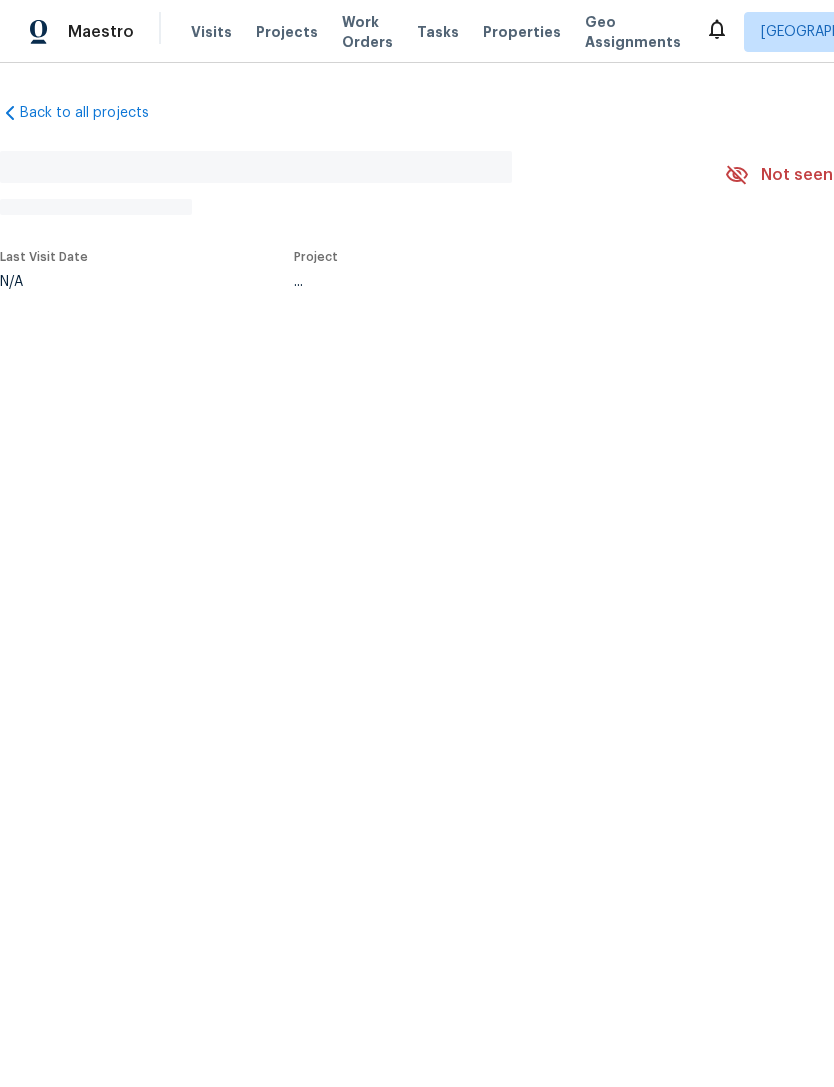 scroll, scrollTop: 0, scrollLeft: 0, axis: both 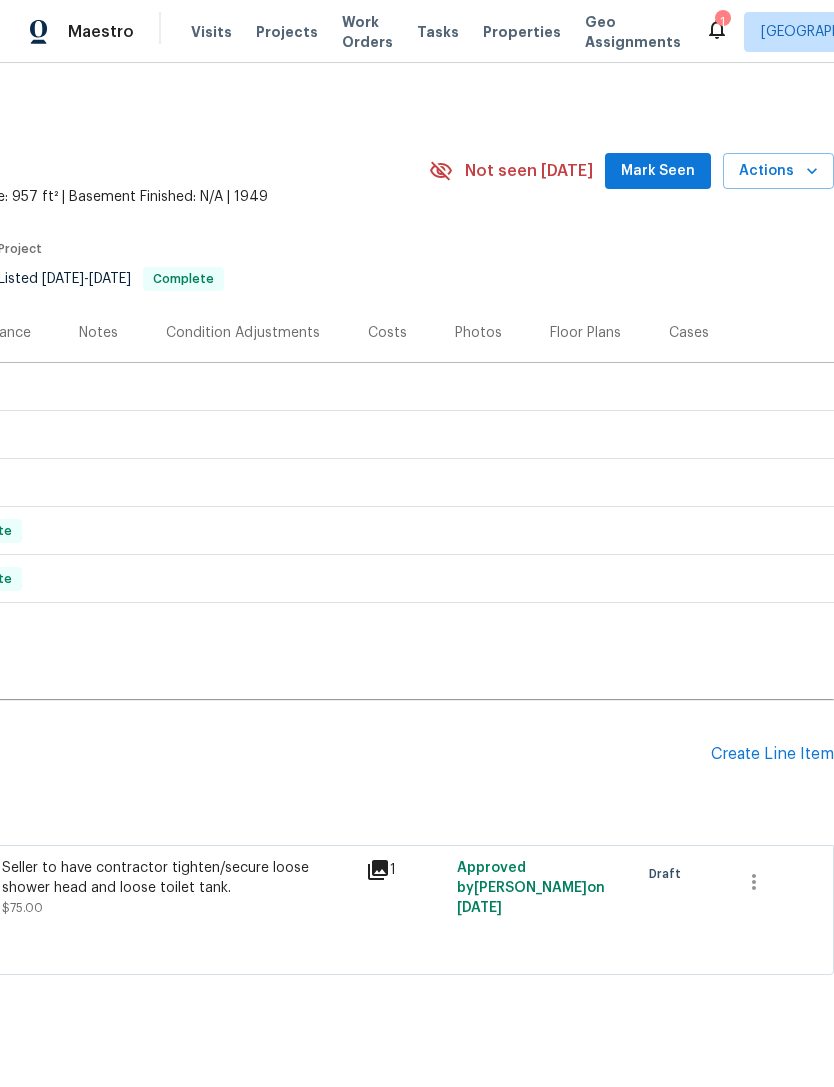 click on "Create Line Item" at bounding box center (772, 754) 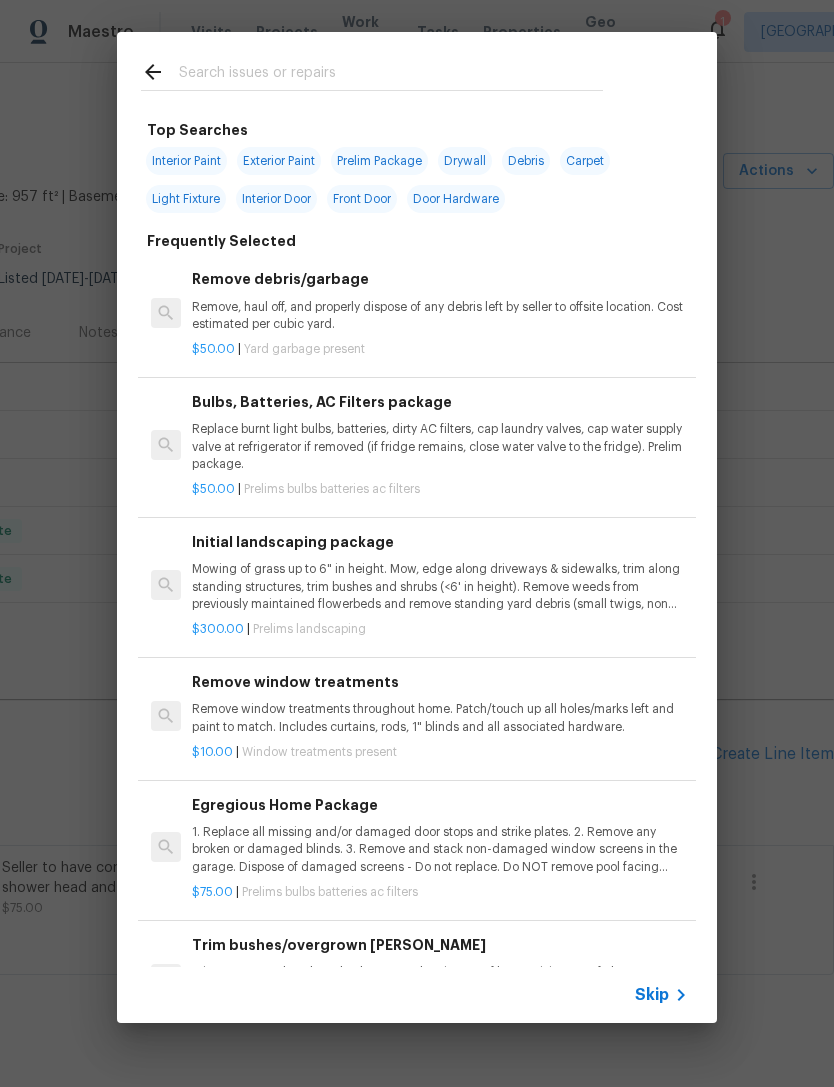 click on "Skip" at bounding box center (417, 995) 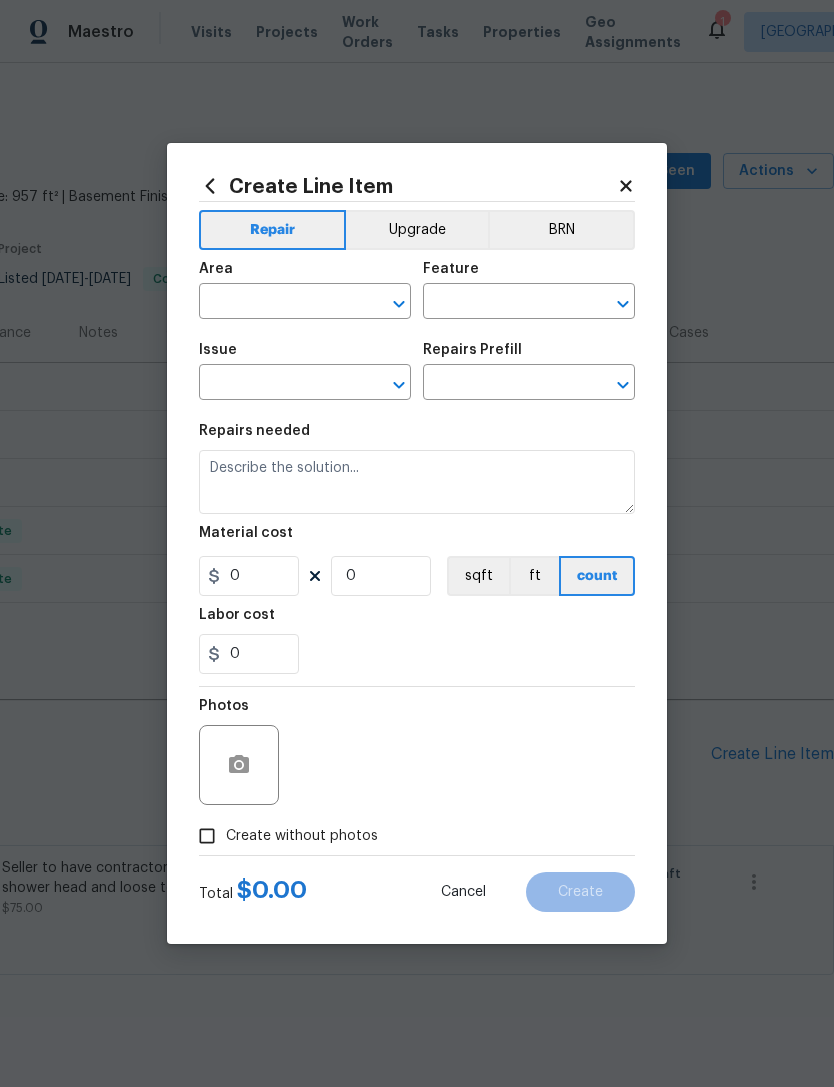 click at bounding box center [277, 303] 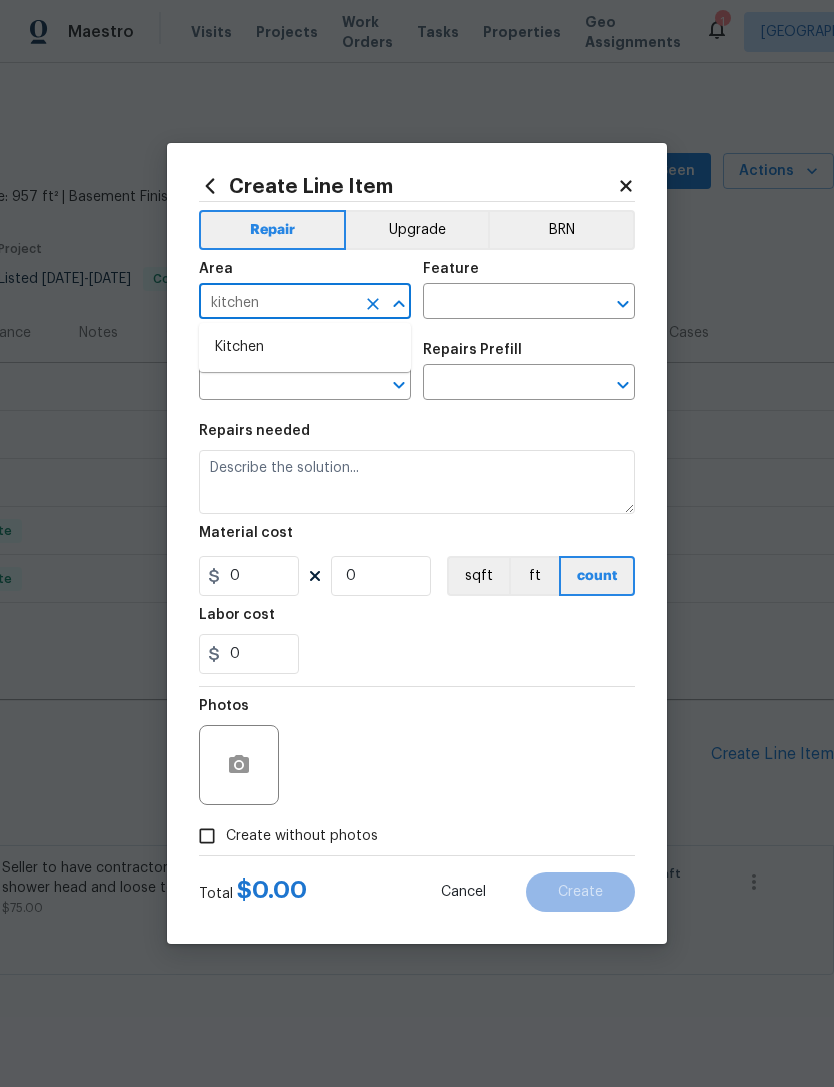 click on "Kitchen" at bounding box center (305, 347) 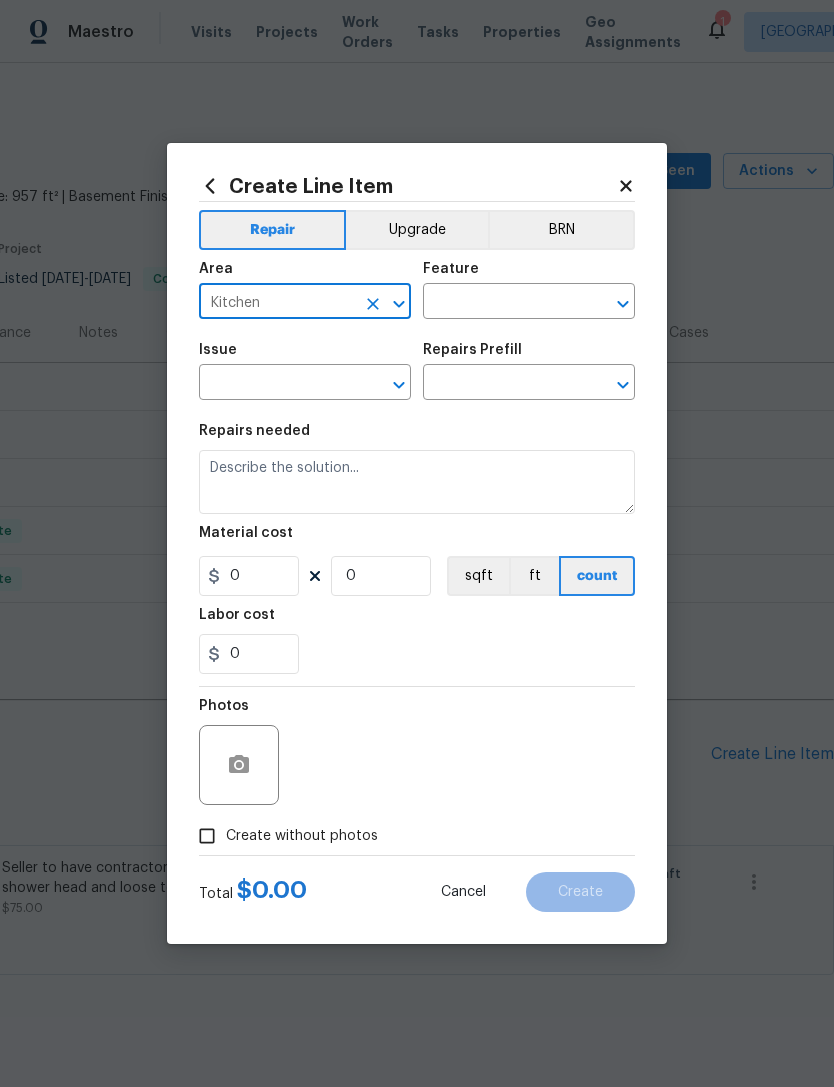 click at bounding box center (501, 303) 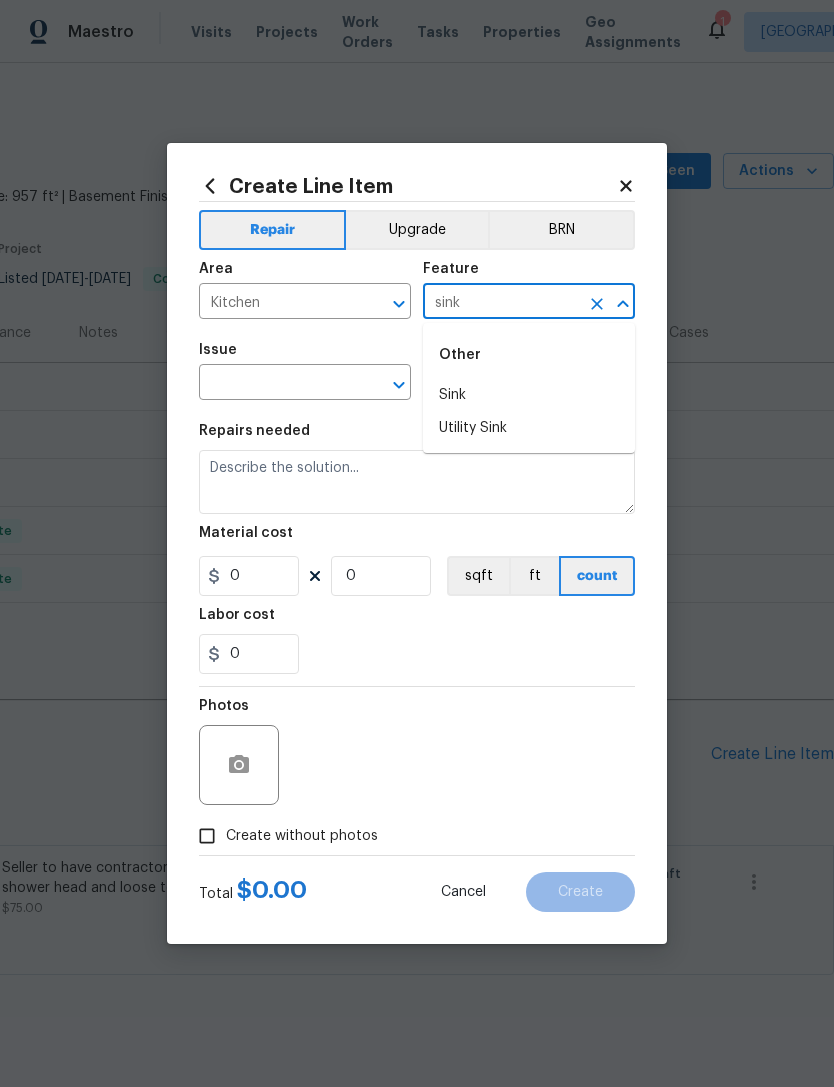 click on "Sink" at bounding box center (529, 395) 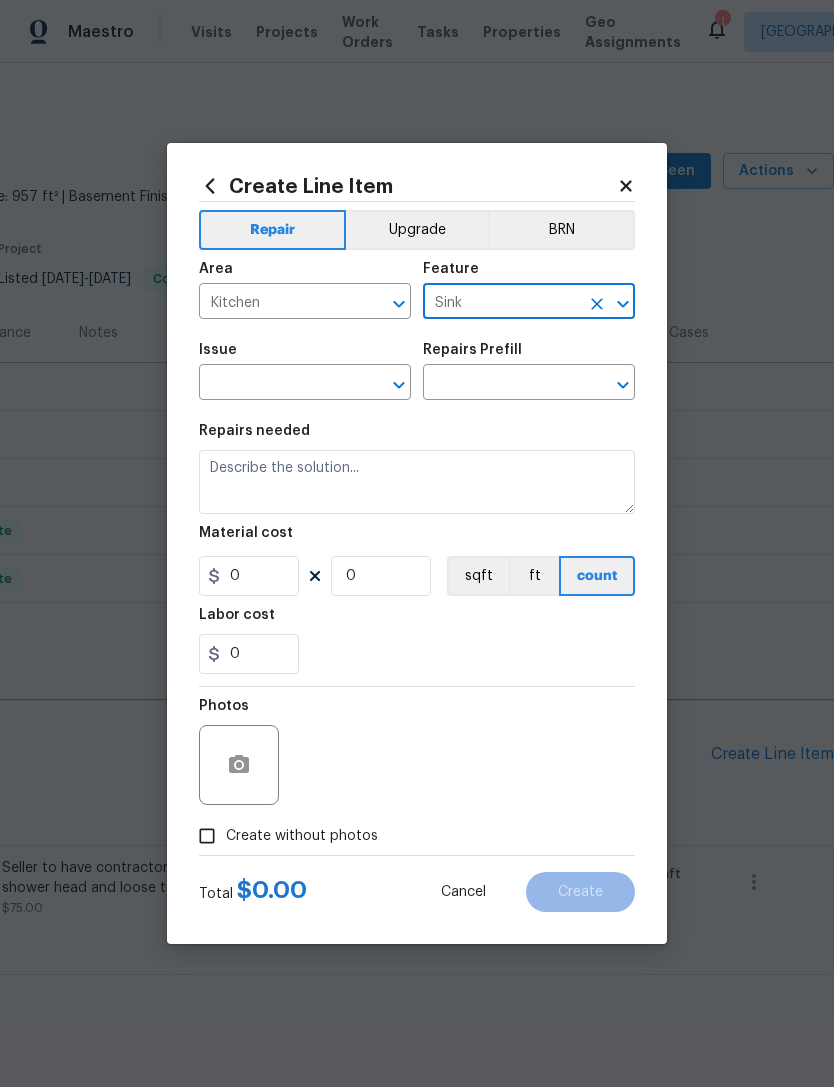 click at bounding box center [277, 384] 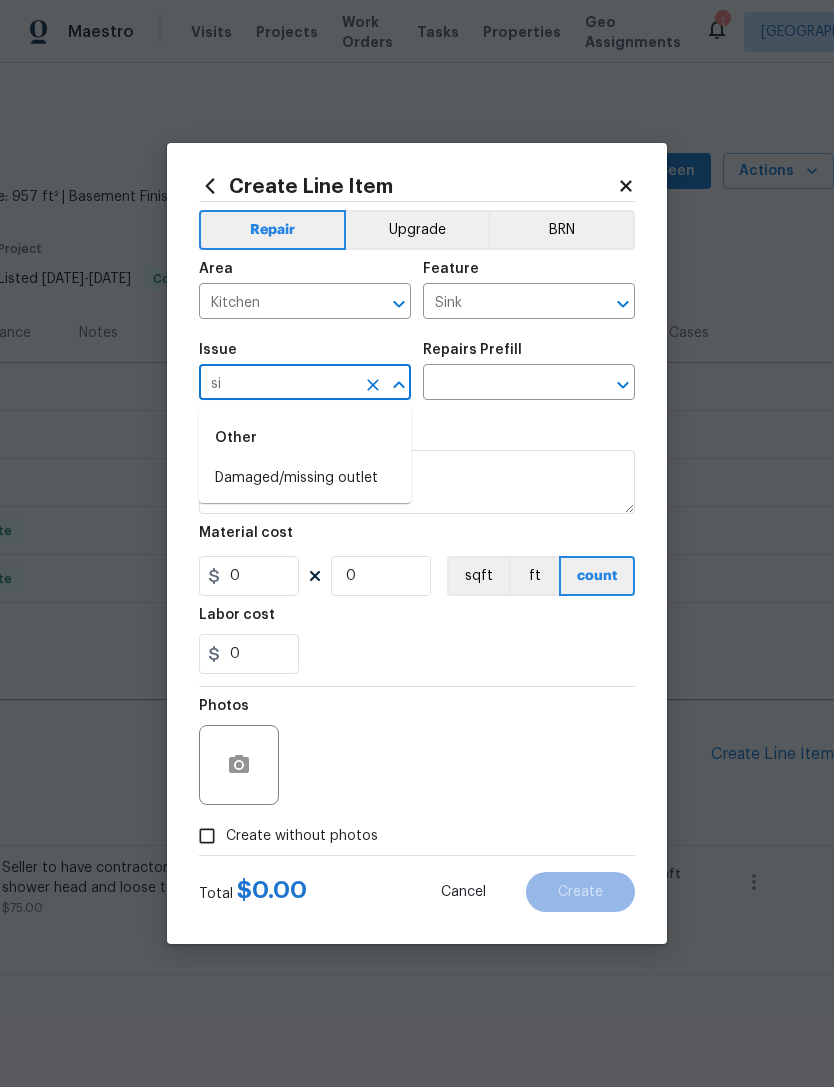 type on "s" 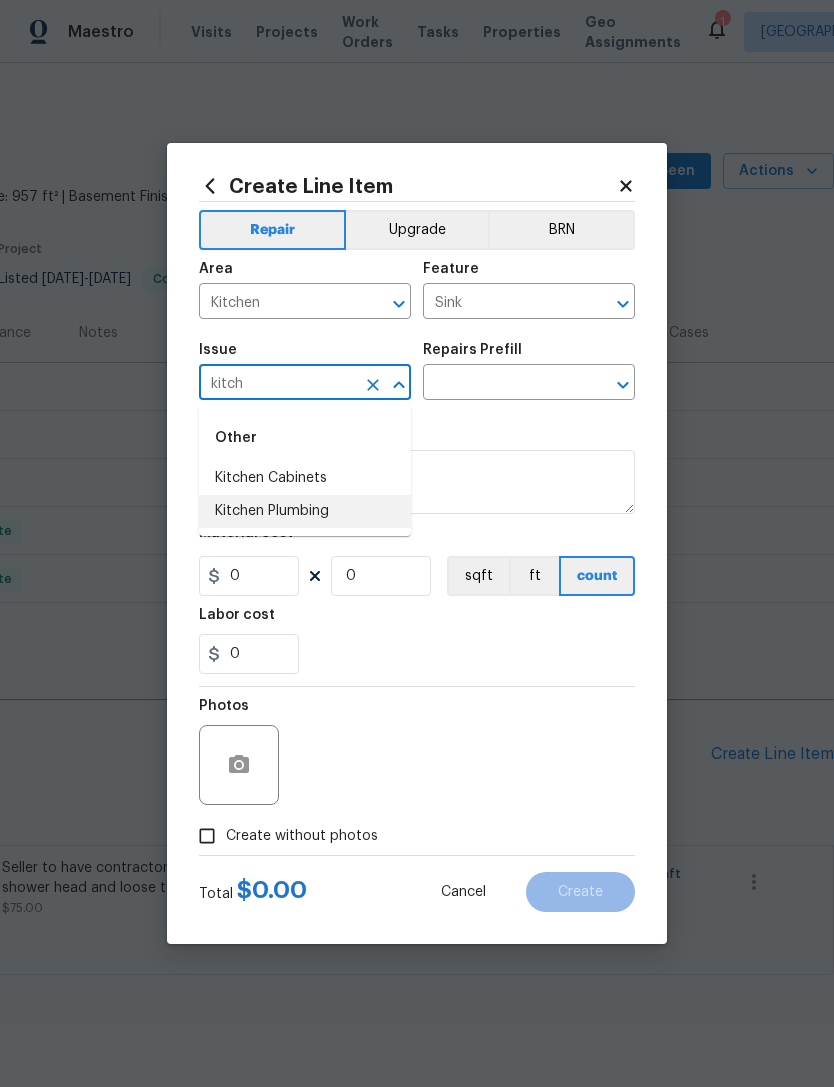 click on "Kitchen Plumbing" at bounding box center [305, 511] 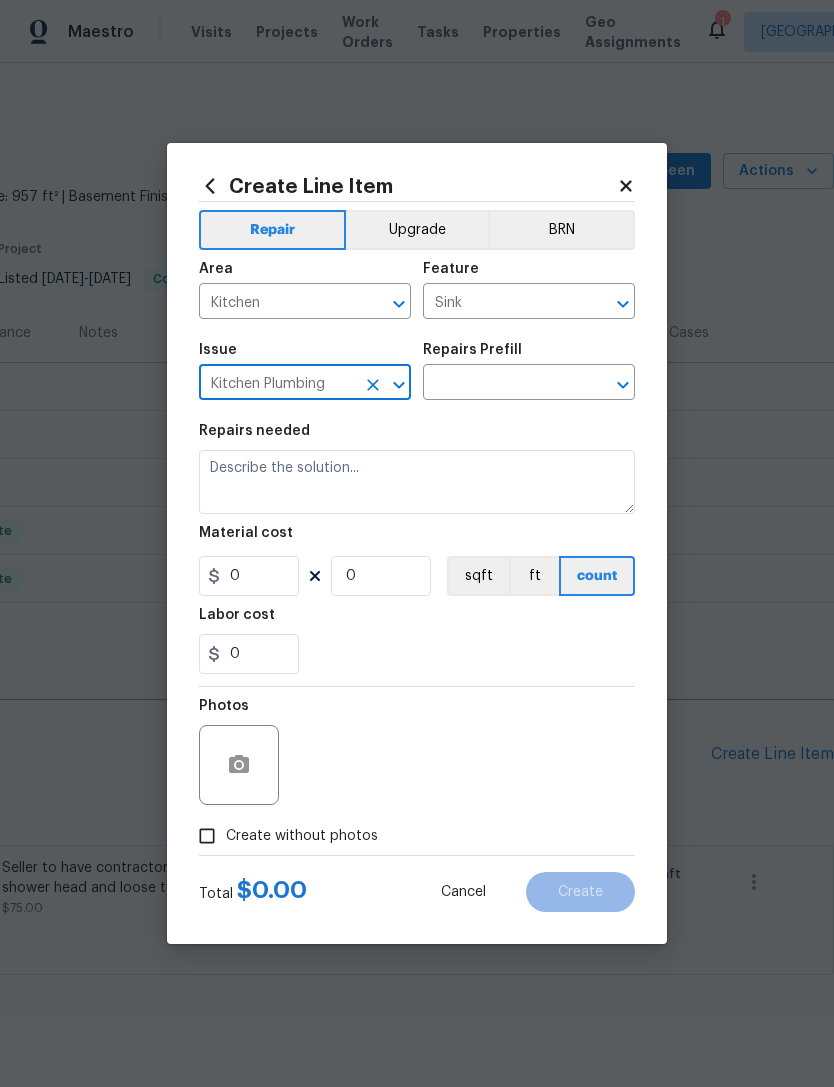 click at bounding box center [501, 384] 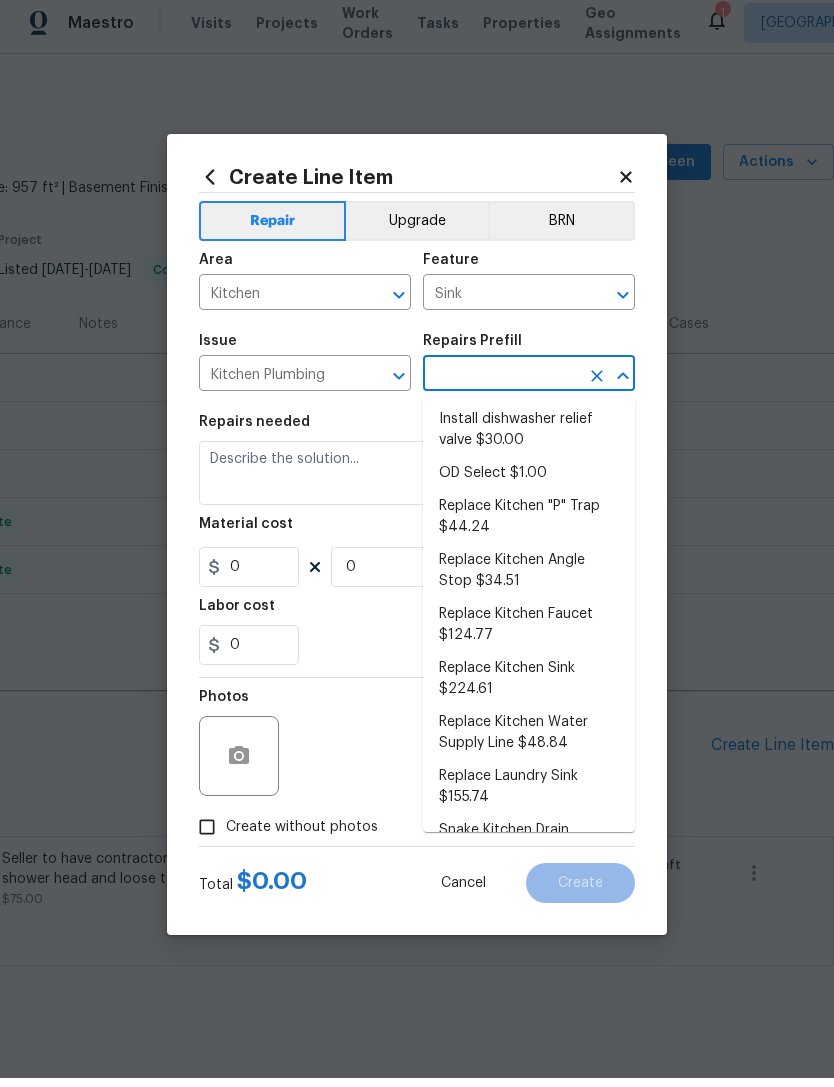 scroll, scrollTop: 87, scrollLeft: 0, axis: vertical 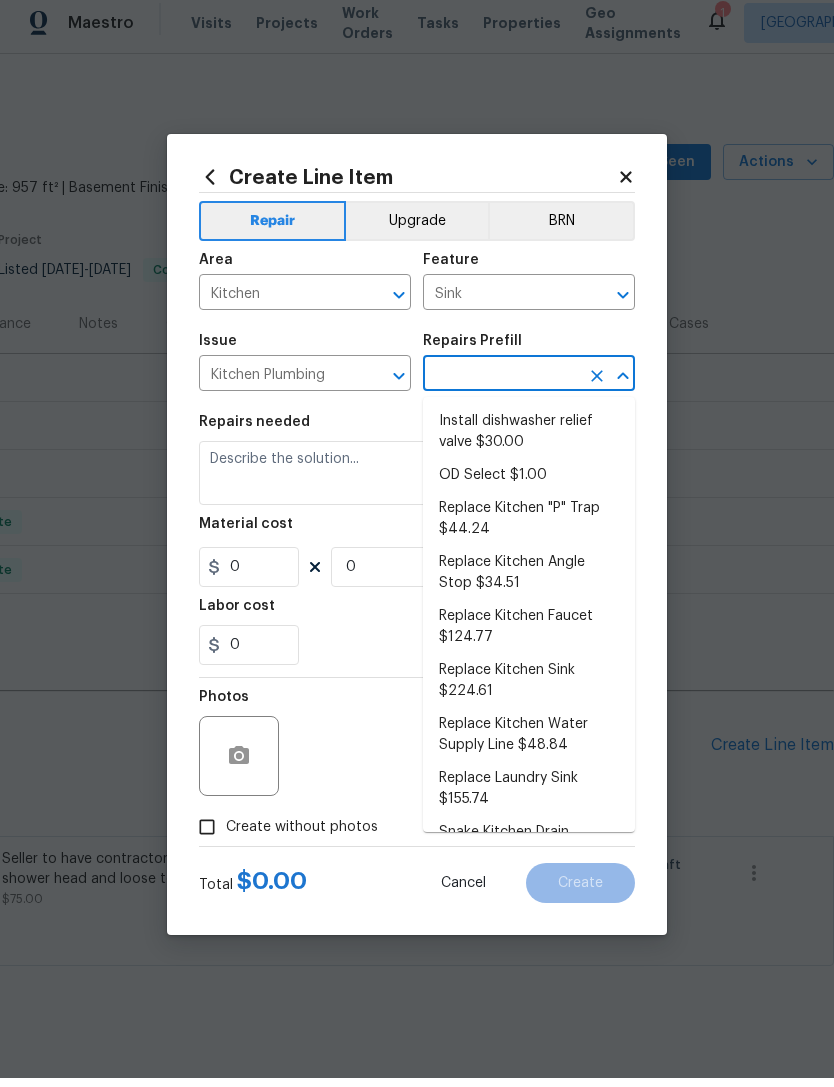 click on "Replace Kitchen Sink $224.61" at bounding box center (529, 690) 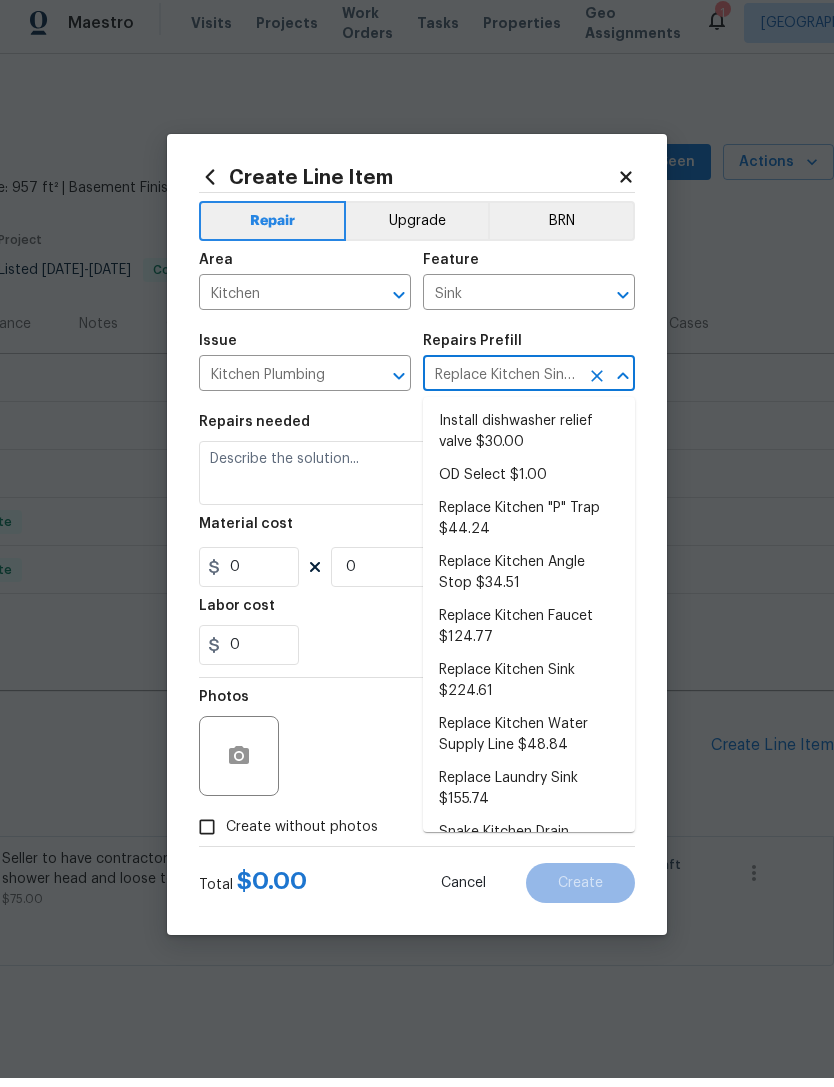 type on "Plumbing" 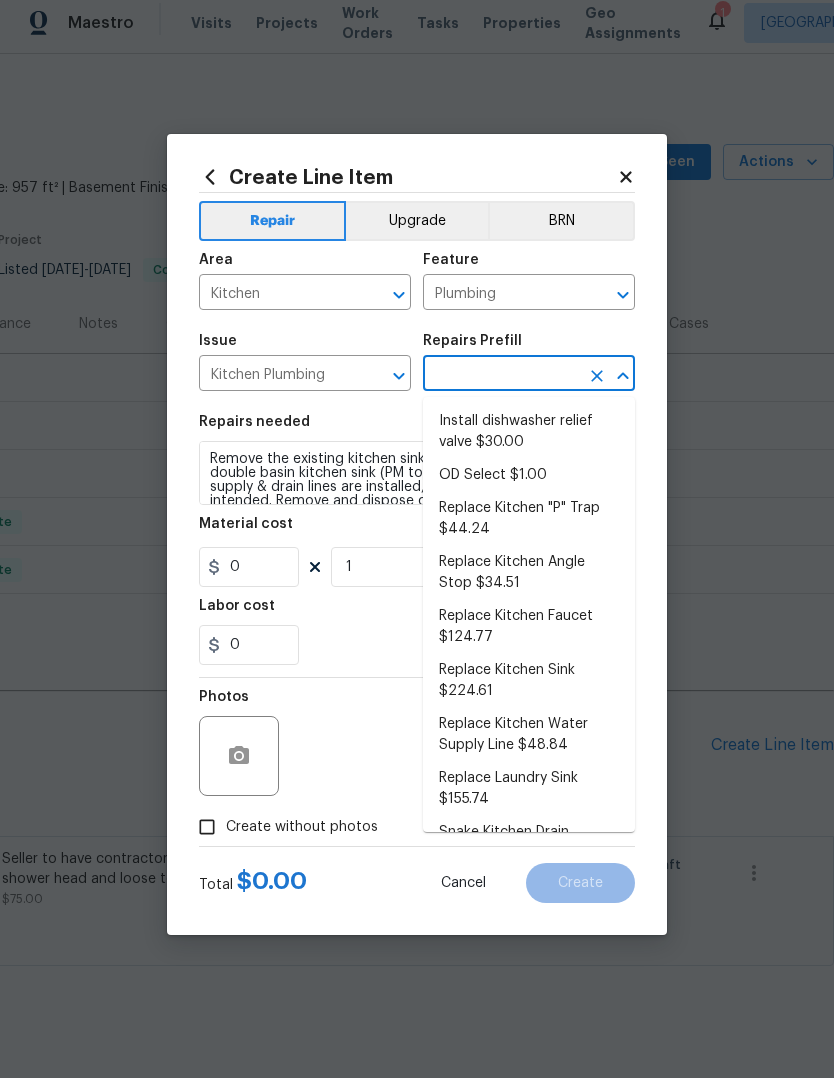 type on "Replace Kitchen Sink $224.61" 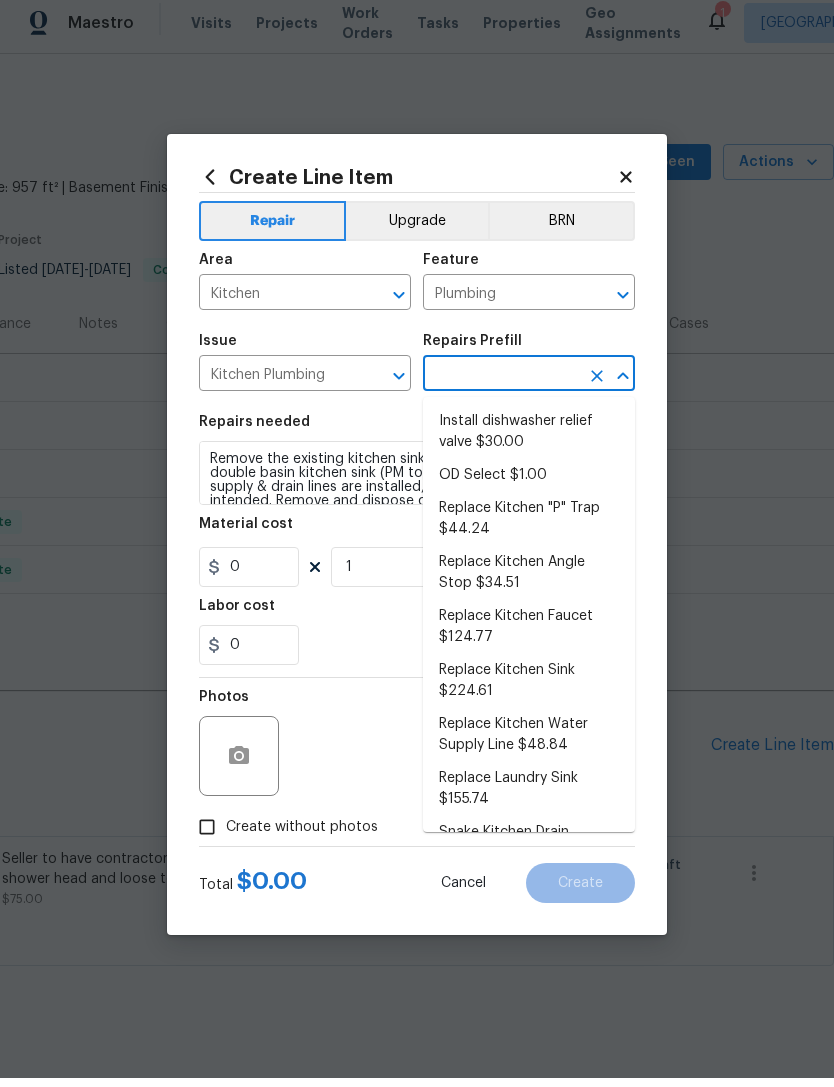 type on "224.61" 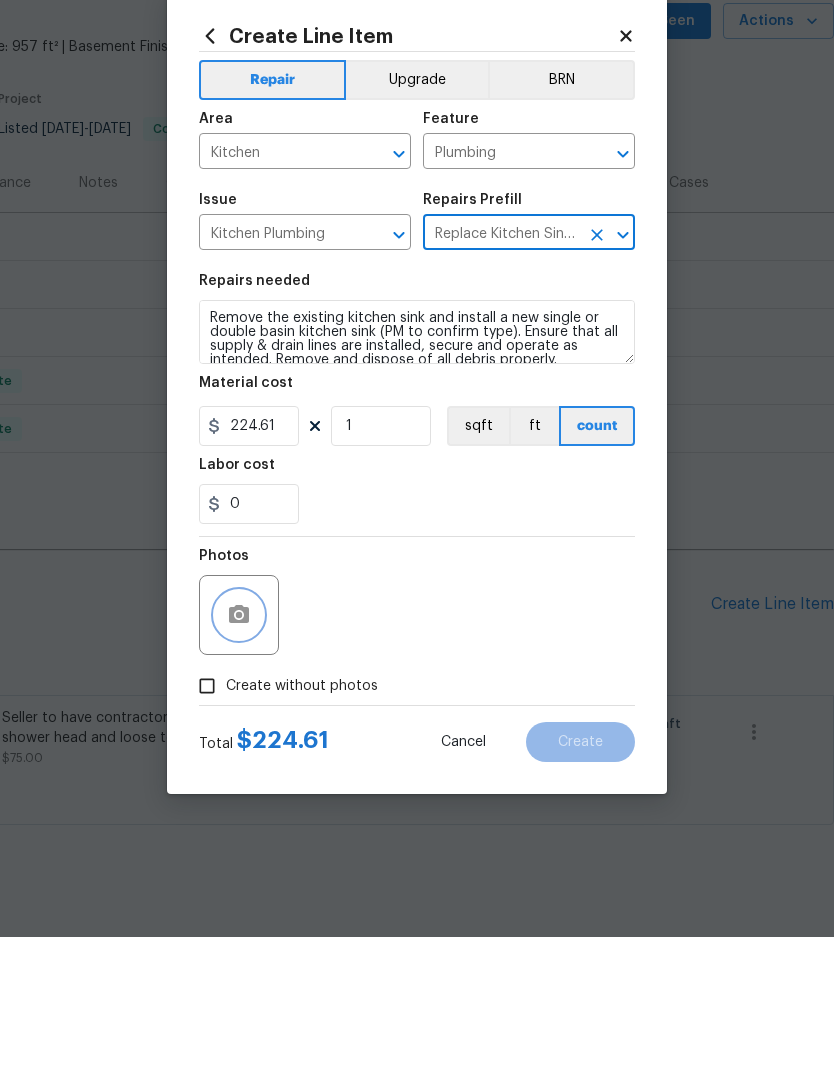 click at bounding box center (239, 765) 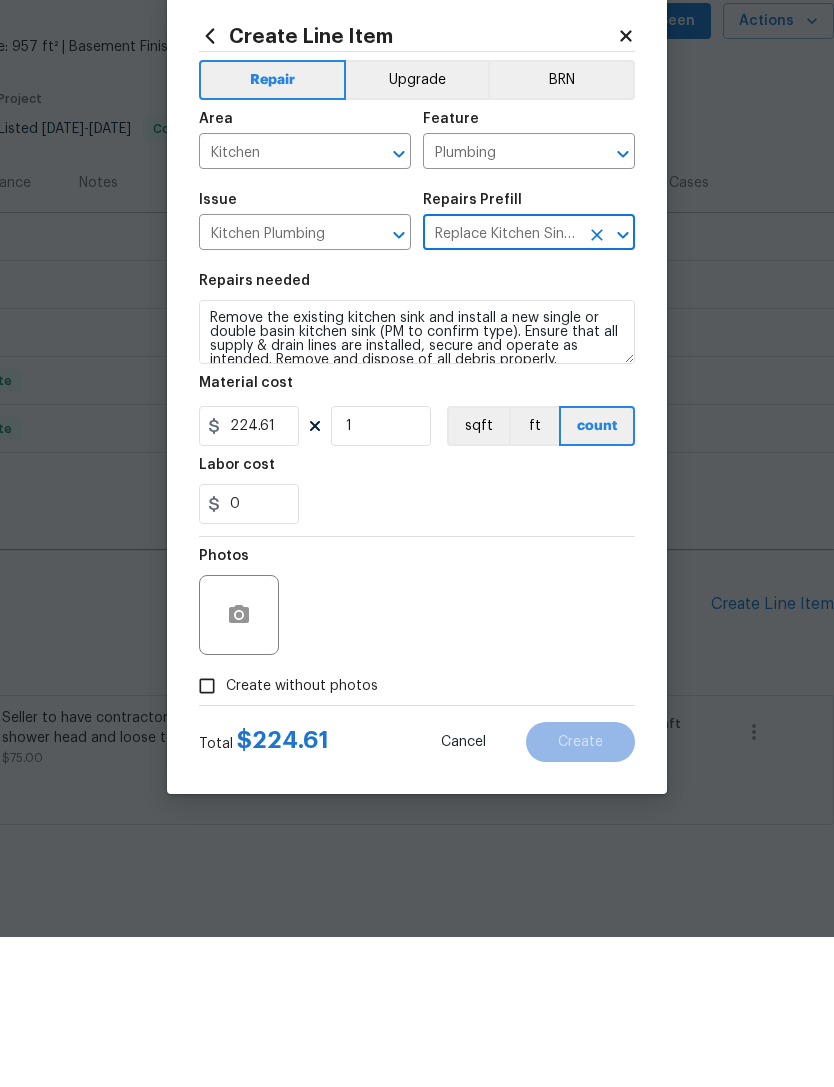 scroll, scrollTop: 24, scrollLeft: 0, axis: vertical 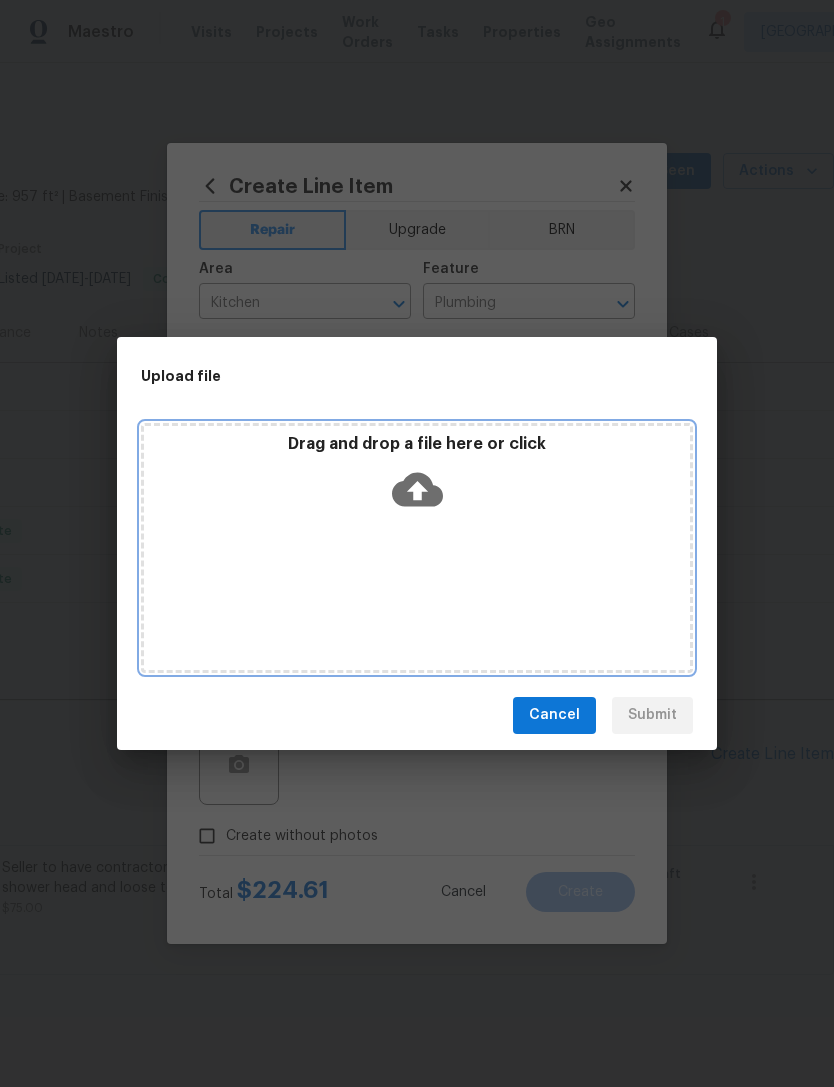 click on "Drag and drop a file here or click" at bounding box center (417, 477) 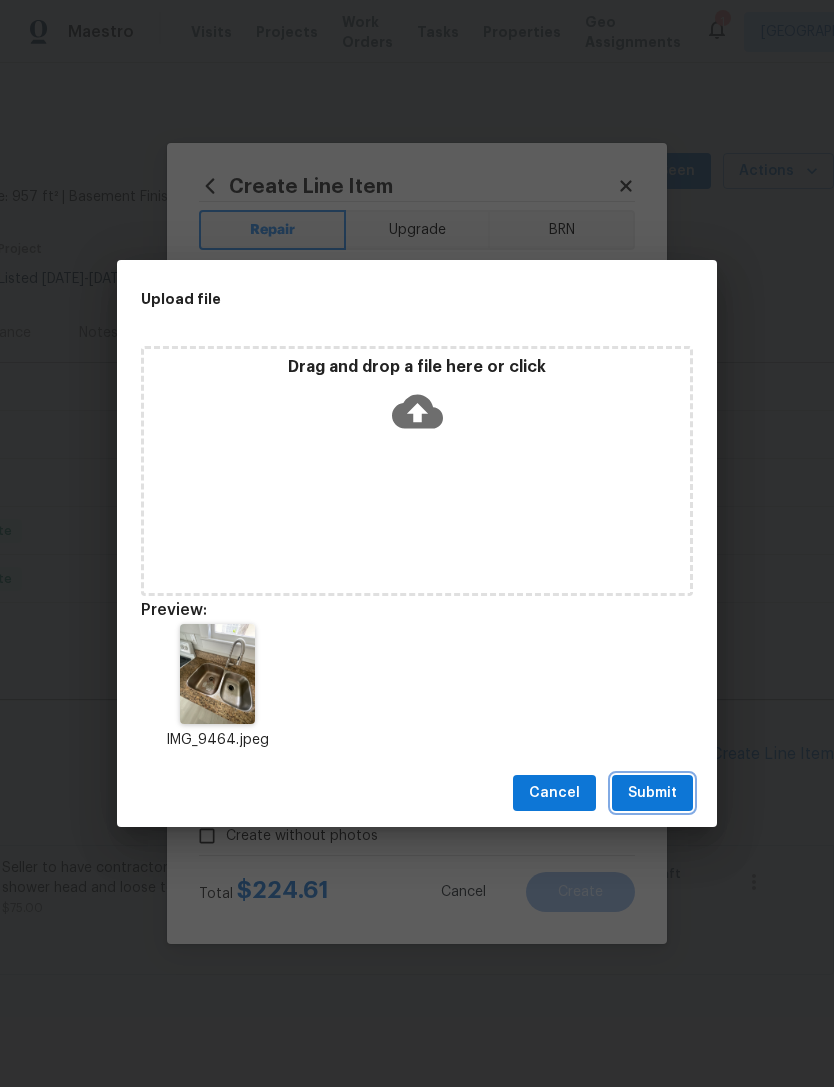 click on "Submit" at bounding box center (652, 793) 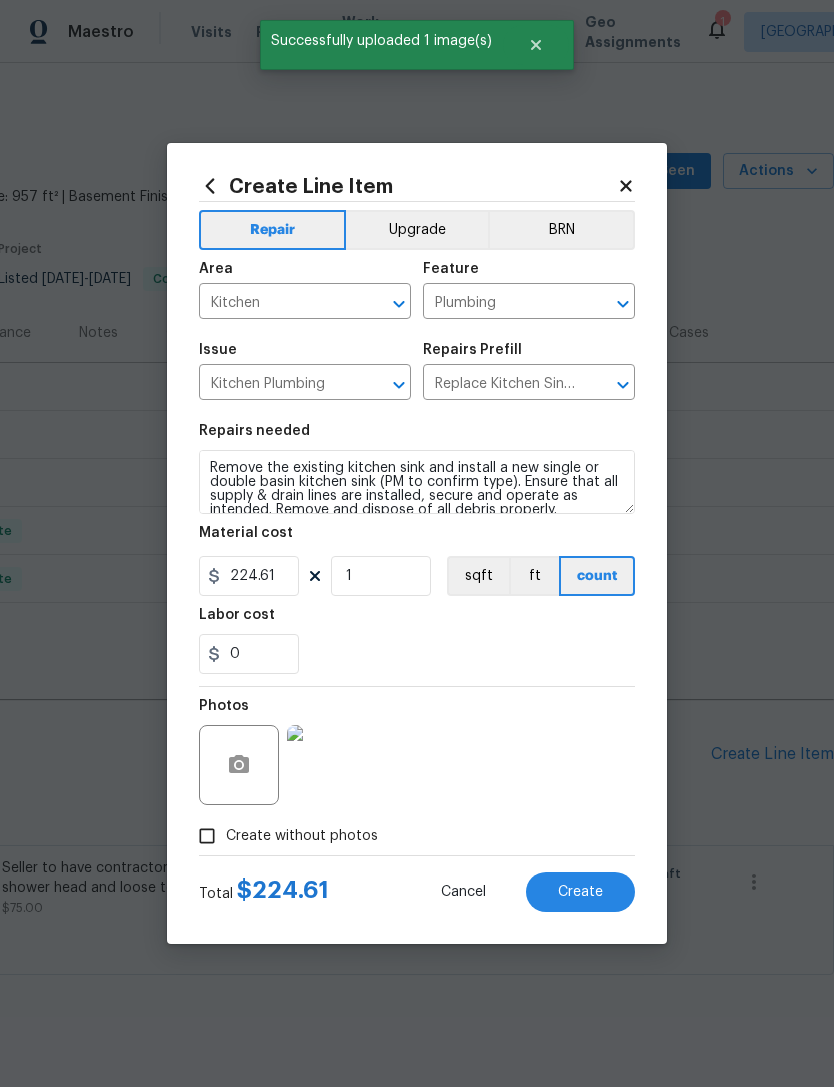 click on "Create" at bounding box center (580, 892) 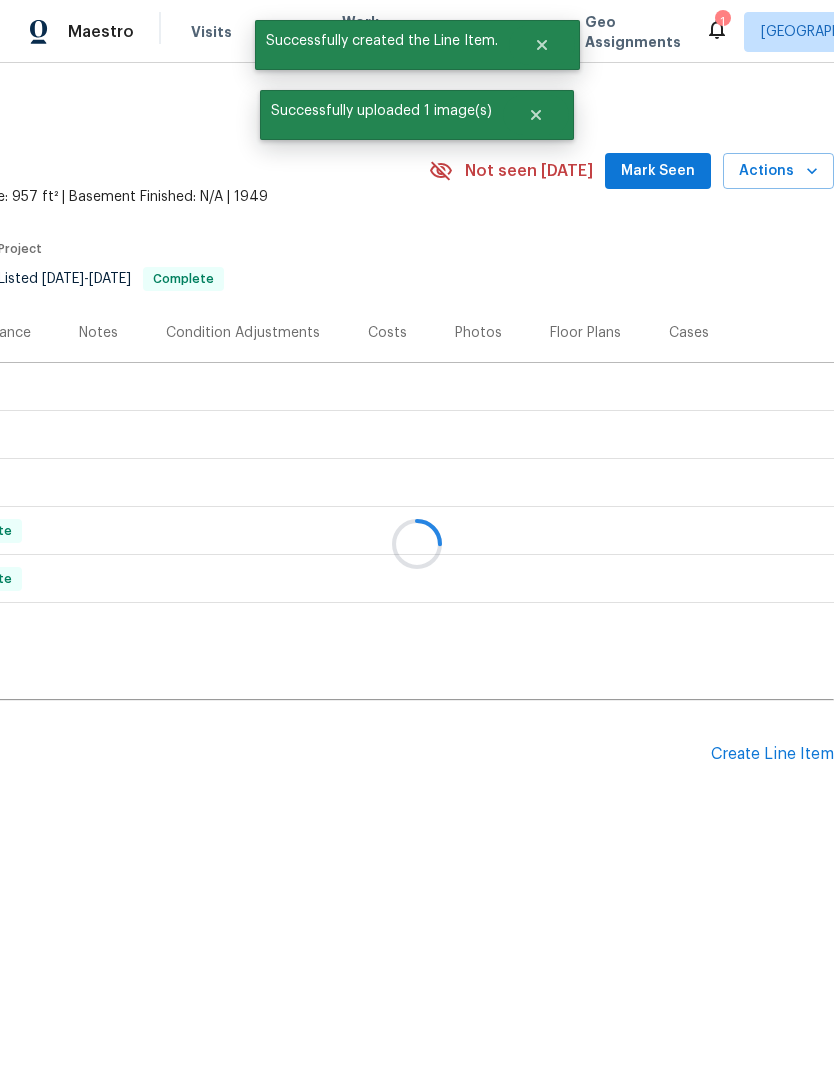 scroll, scrollTop: 0, scrollLeft: 0, axis: both 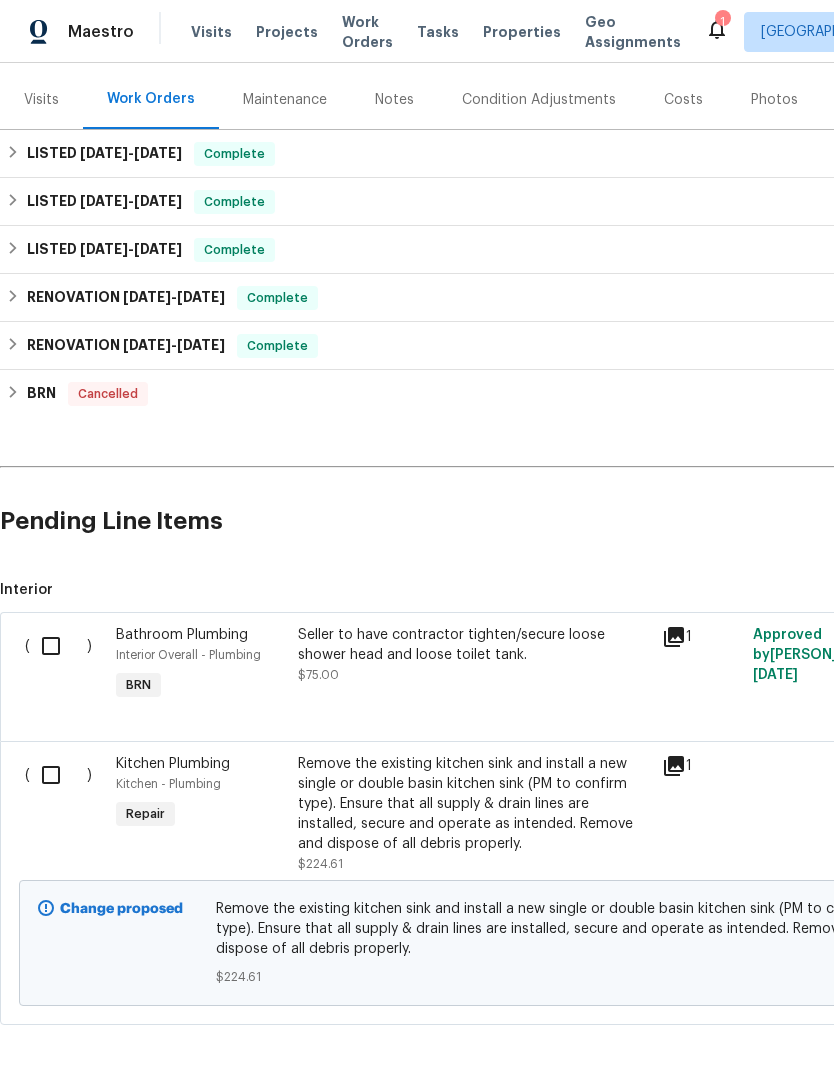 click at bounding box center [58, 775] 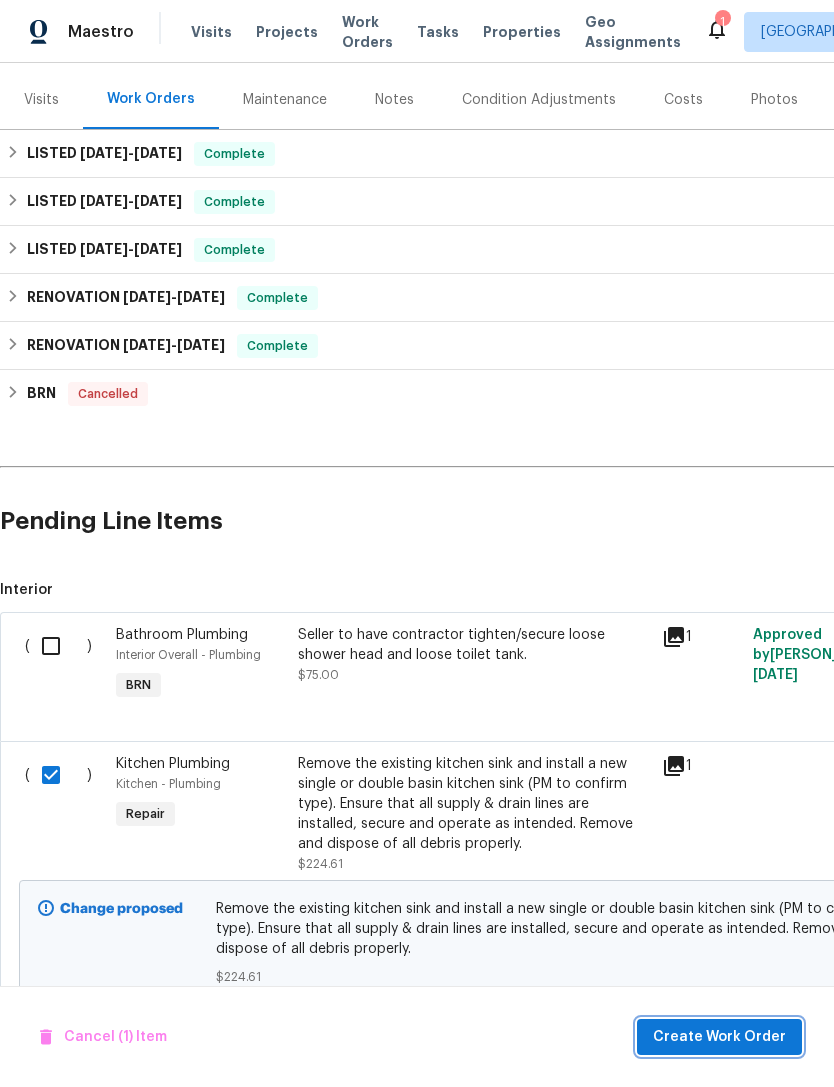 click on "Create Work Order" at bounding box center (719, 1037) 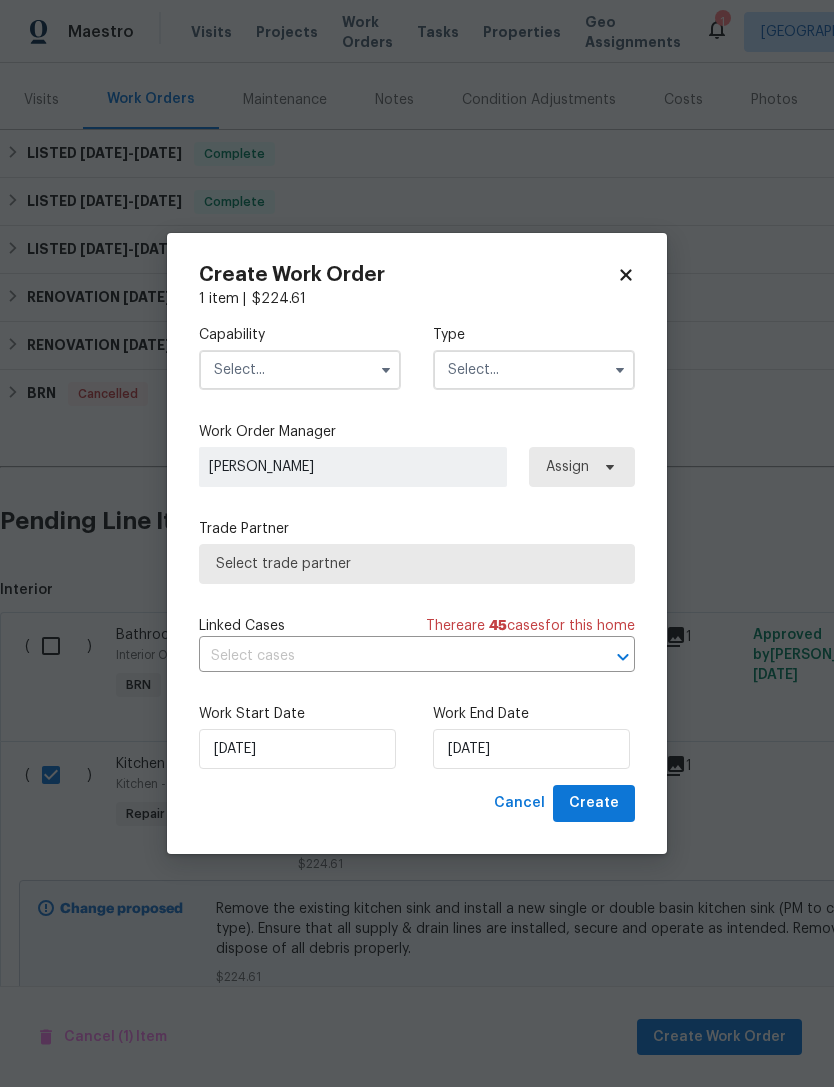 click at bounding box center [300, 370] 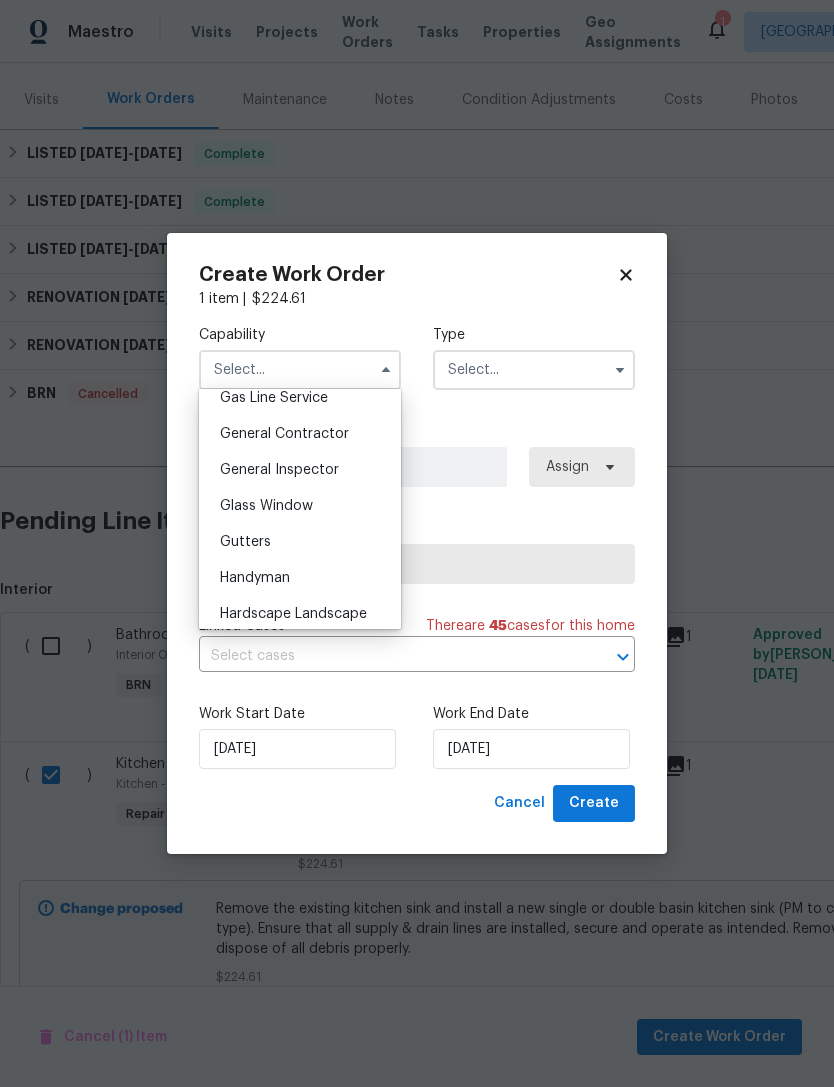 scroll, scrollTop: 922, scrollLeft: 0, axis: vertical 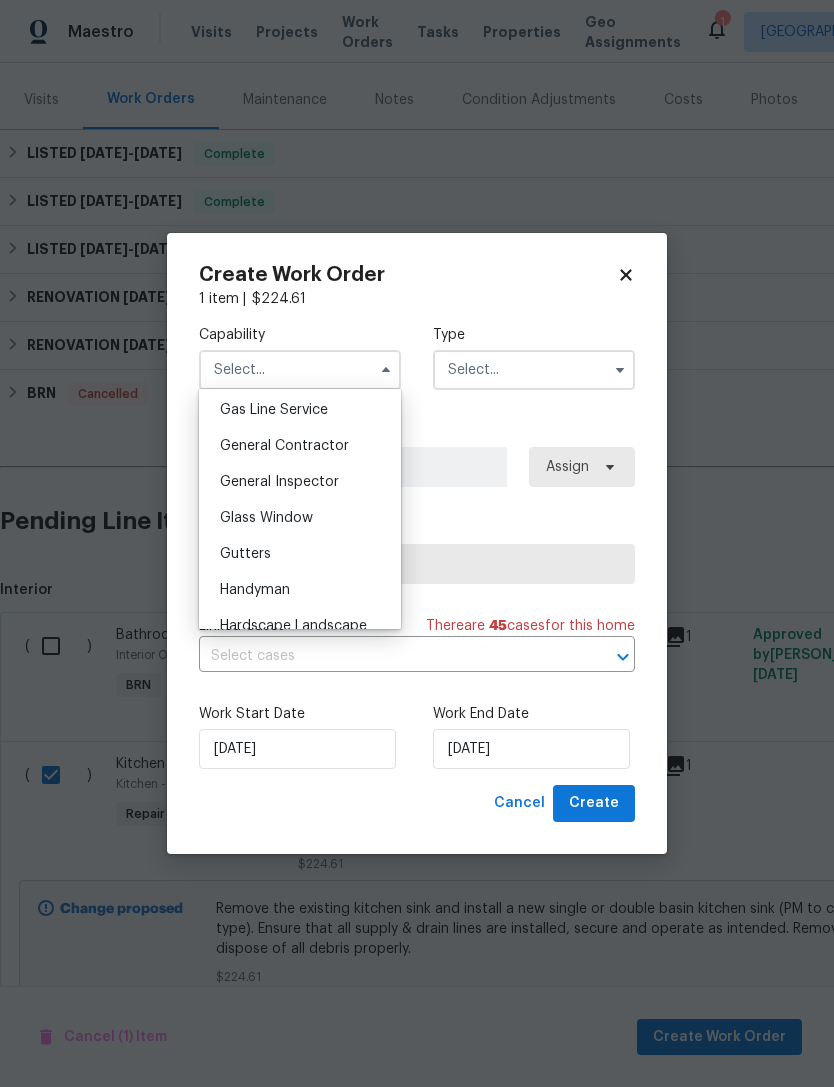 click on "General Contractor" at bounding box center (300, 446) 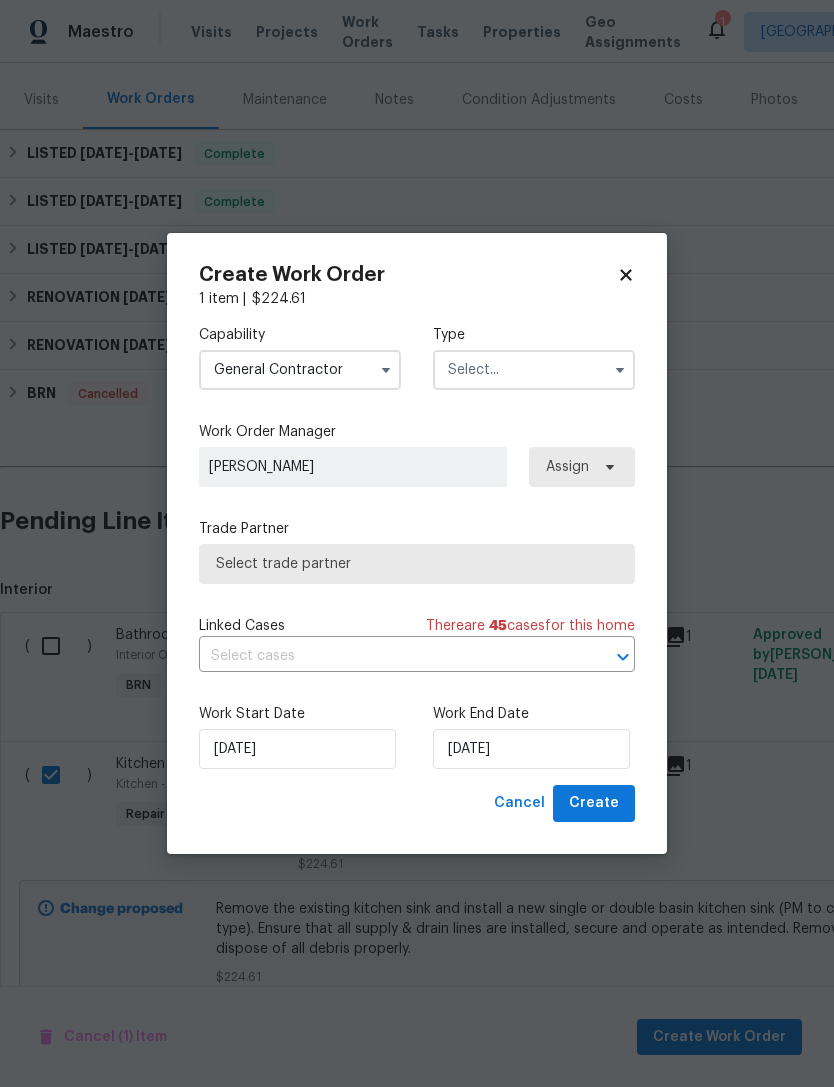 click at bounding box center [534, 370] 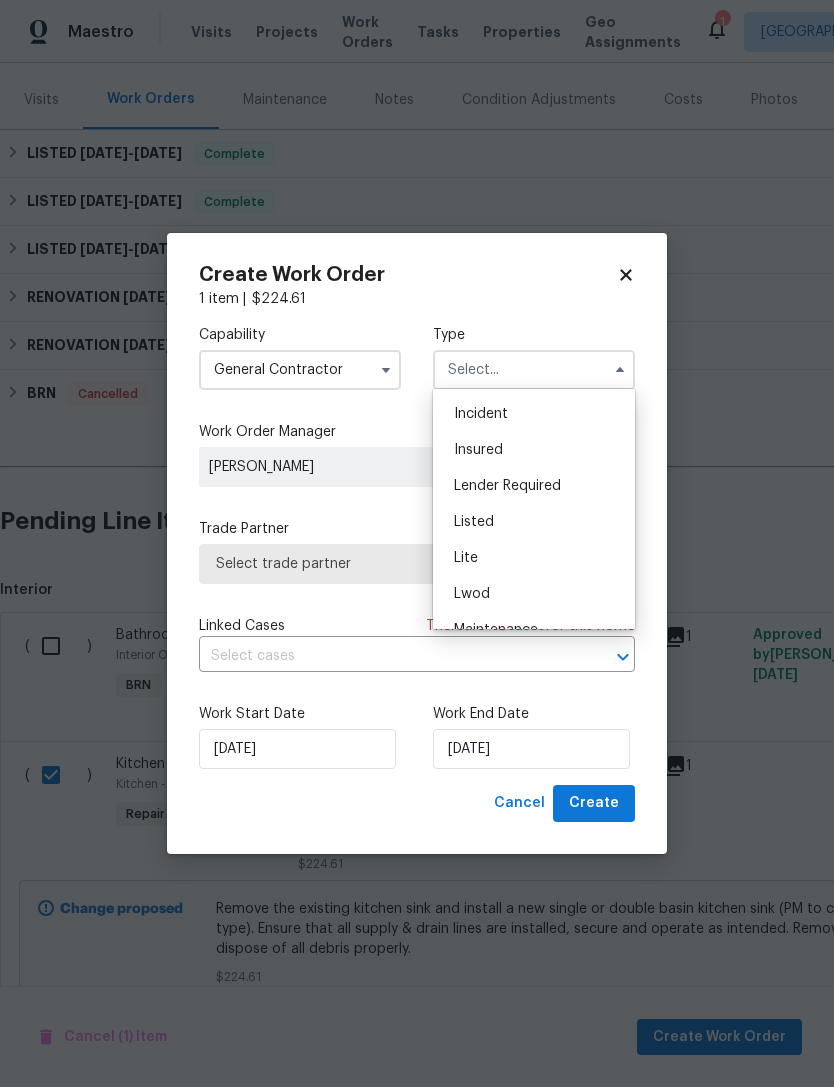 scroll, scrollTop: 108, scrollLeft: 0, axis: vertical 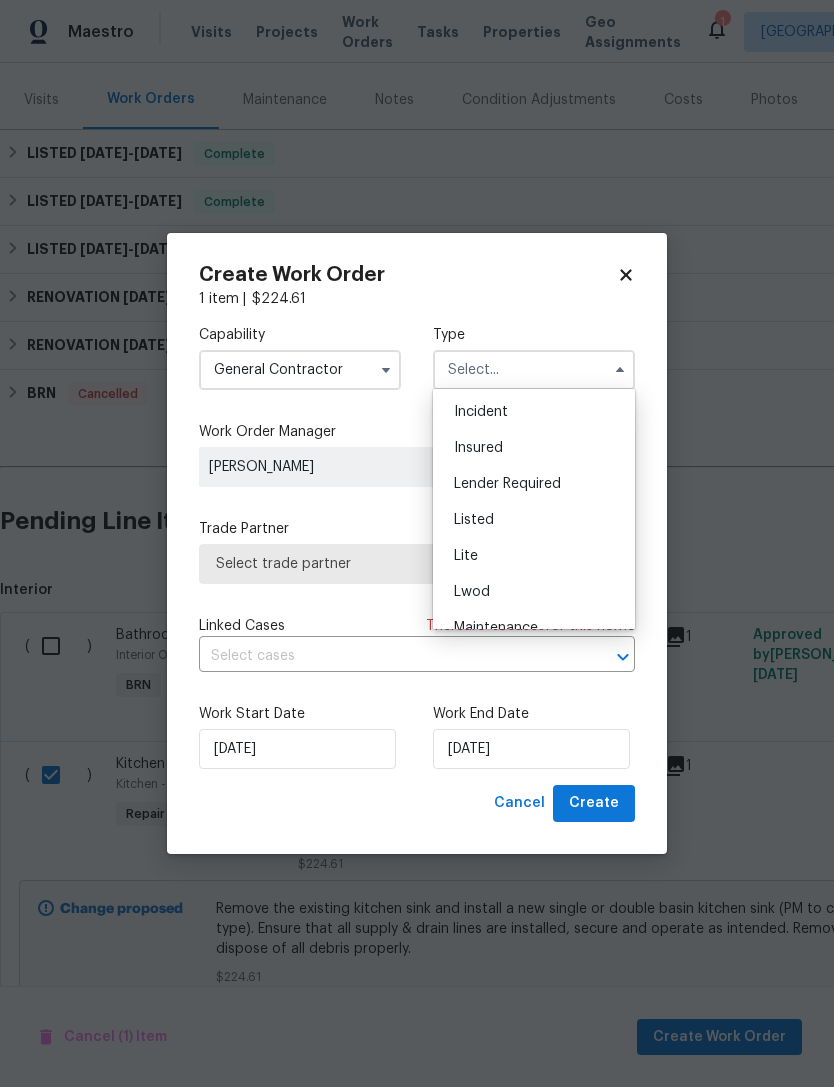 click on "Listed" at bounding box center (534, 520) 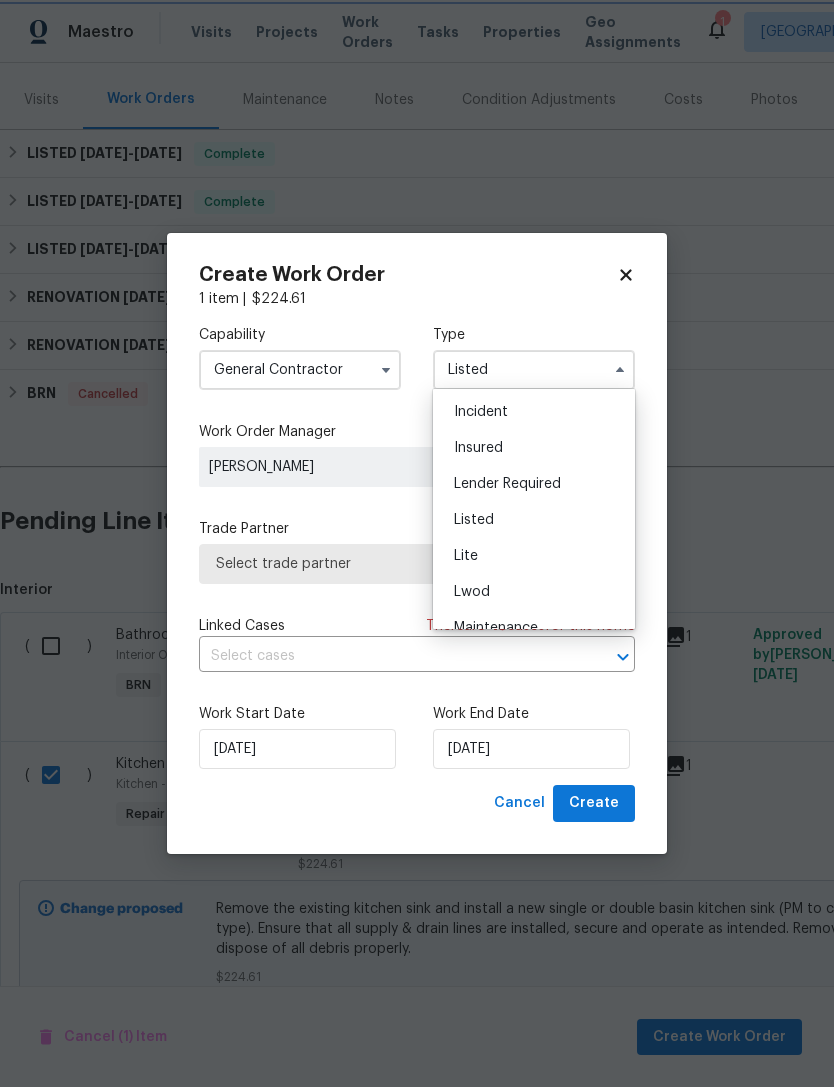 scroll, scrollTop: 0, scrollLeft: 0, axis: both 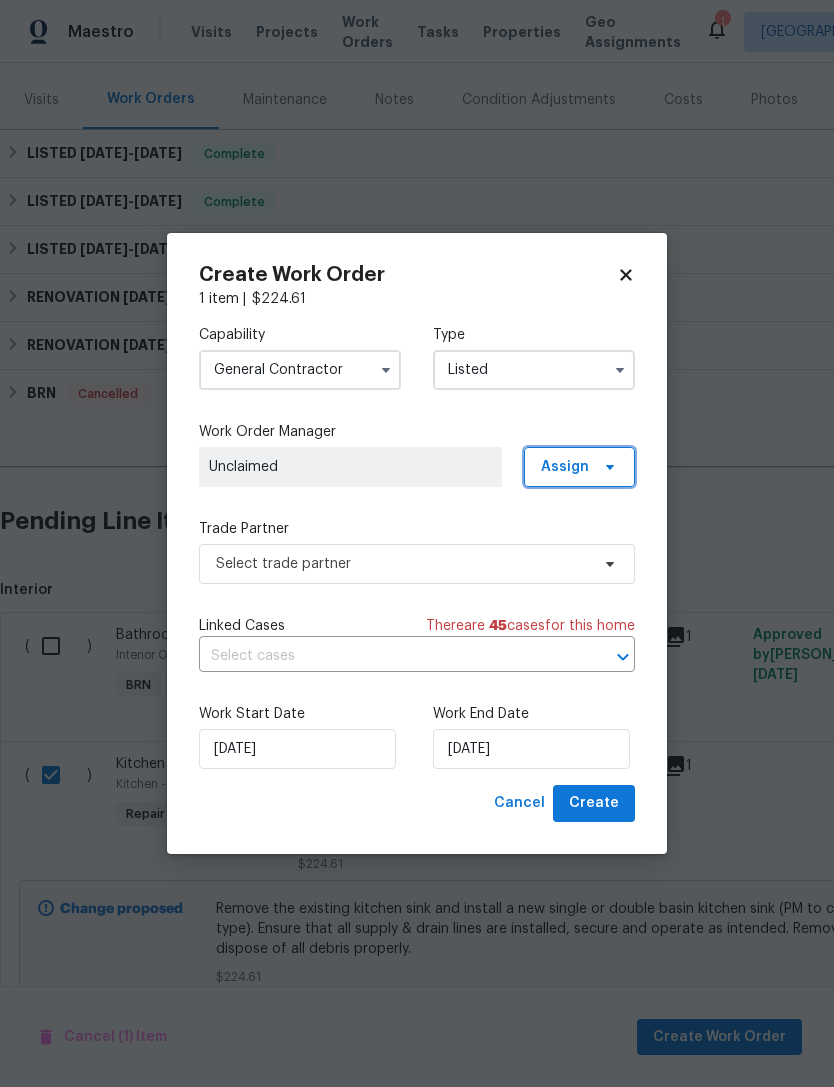 click on "Assign" at bounding box center [565, 467] 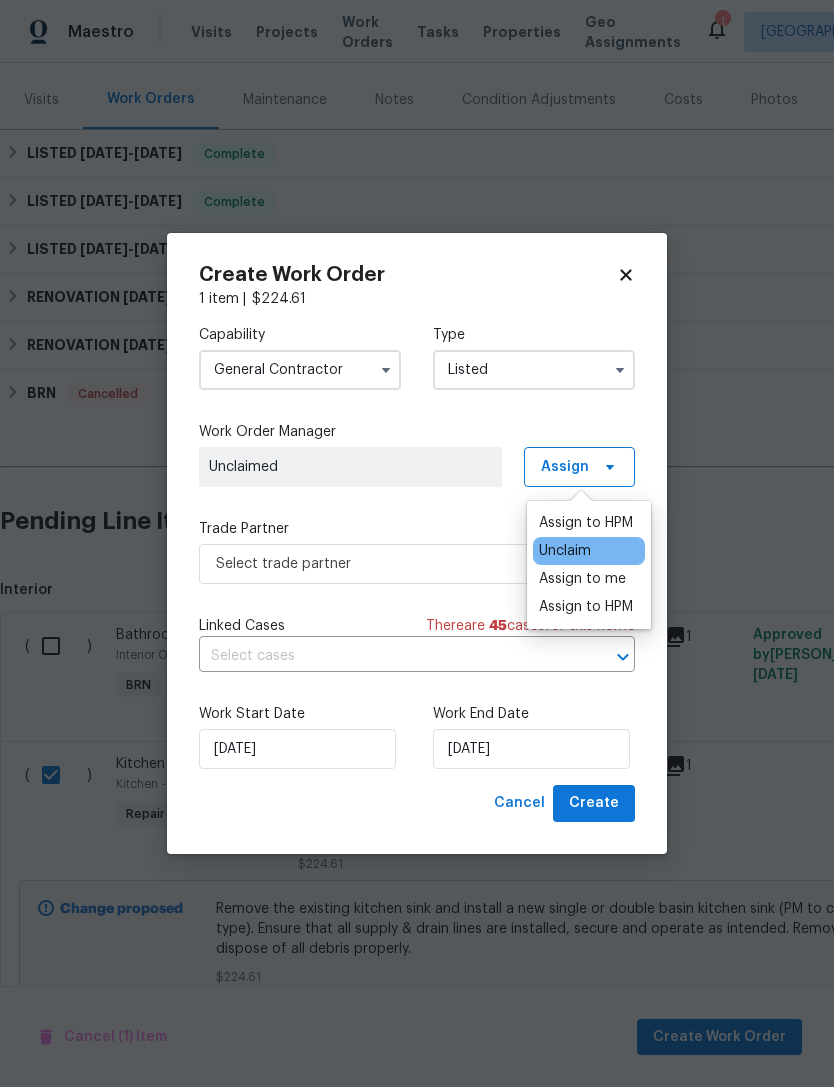 click on "Assign to HPM" at bounding box center (586, 523) 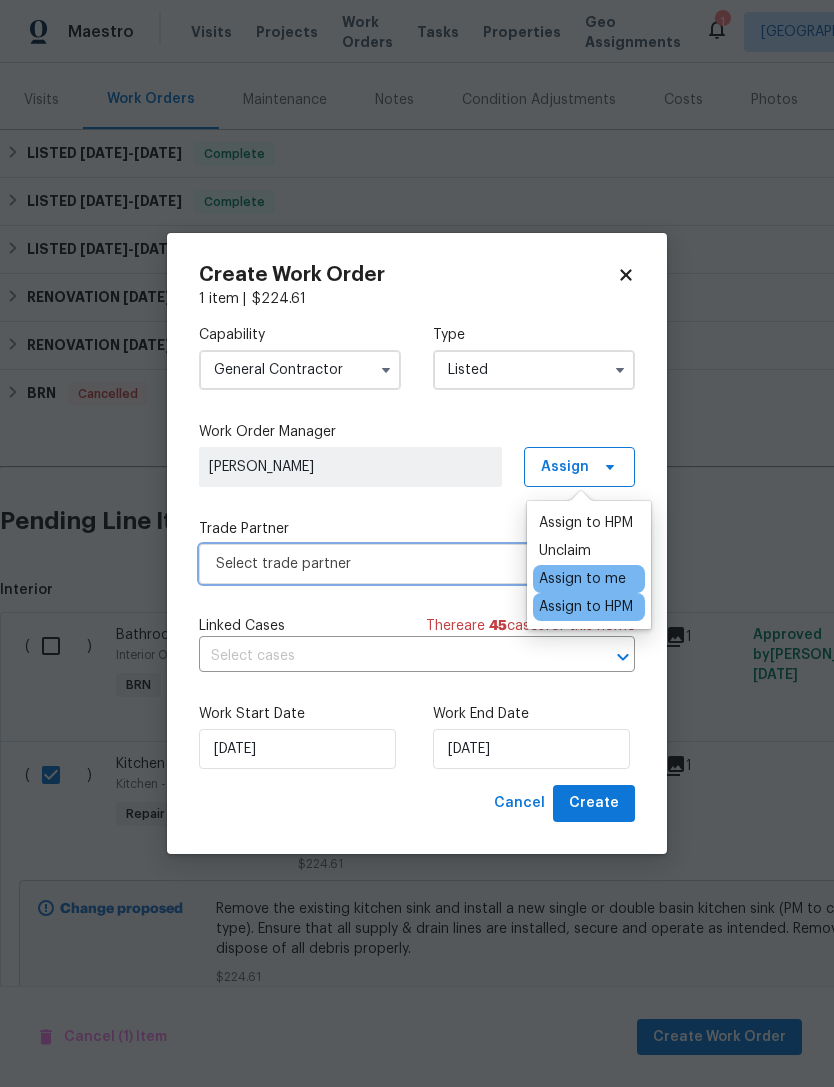 click on "Select trade partner" at bounding box center (402, 564) 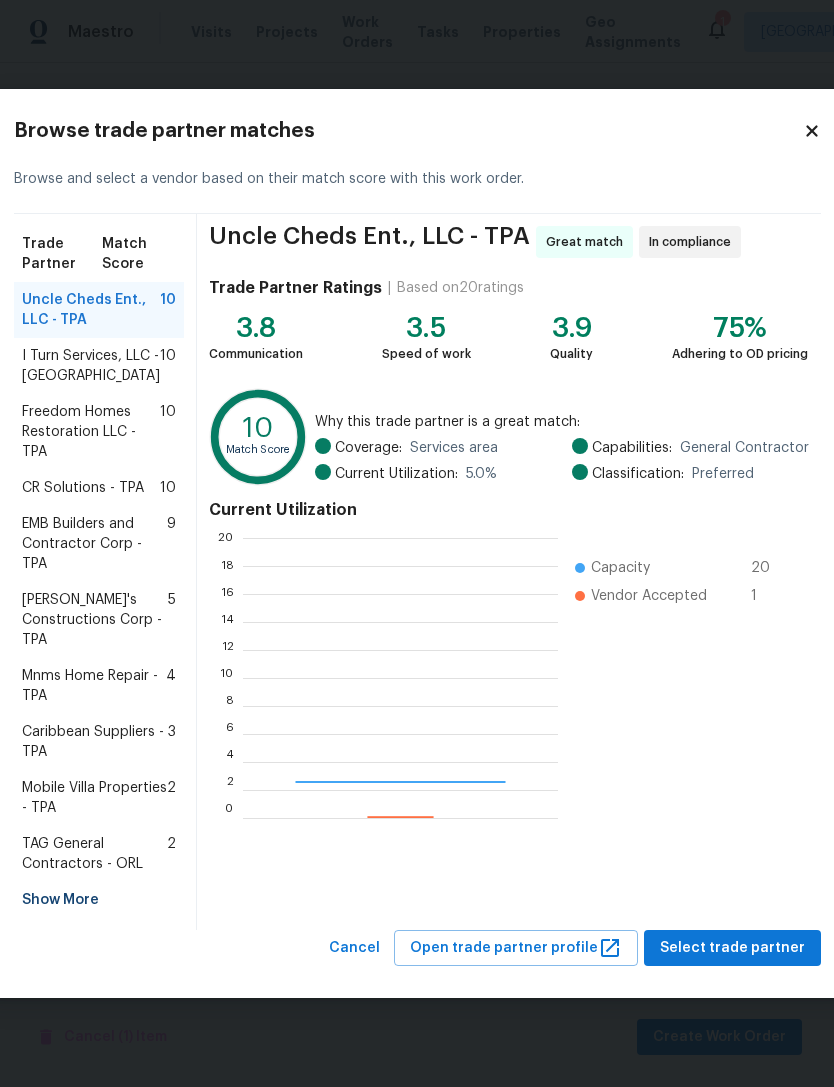 scroll, scrollTop: 2, scrollLeft: 2, axis: both 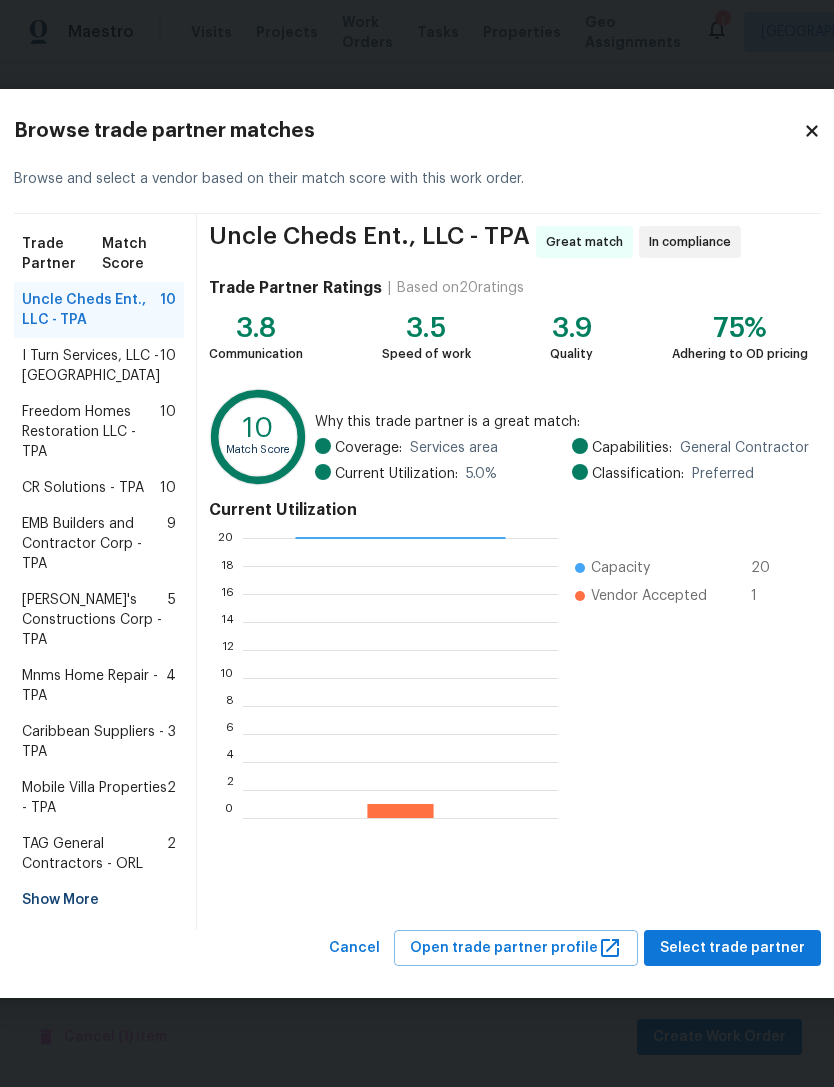 click on "Mobile Villa Properties - TPA" at bounding box center [94, 798] 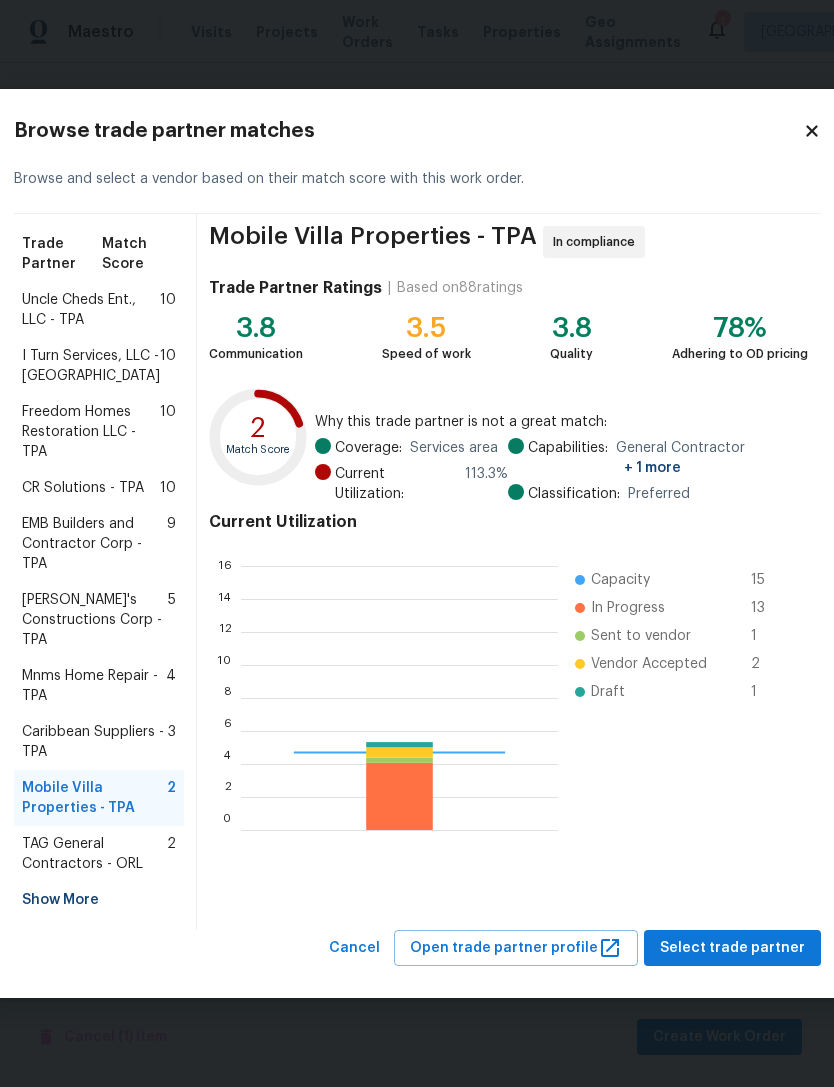 scroll, scrollTop: 2, scrollLeft: 2, axis: both 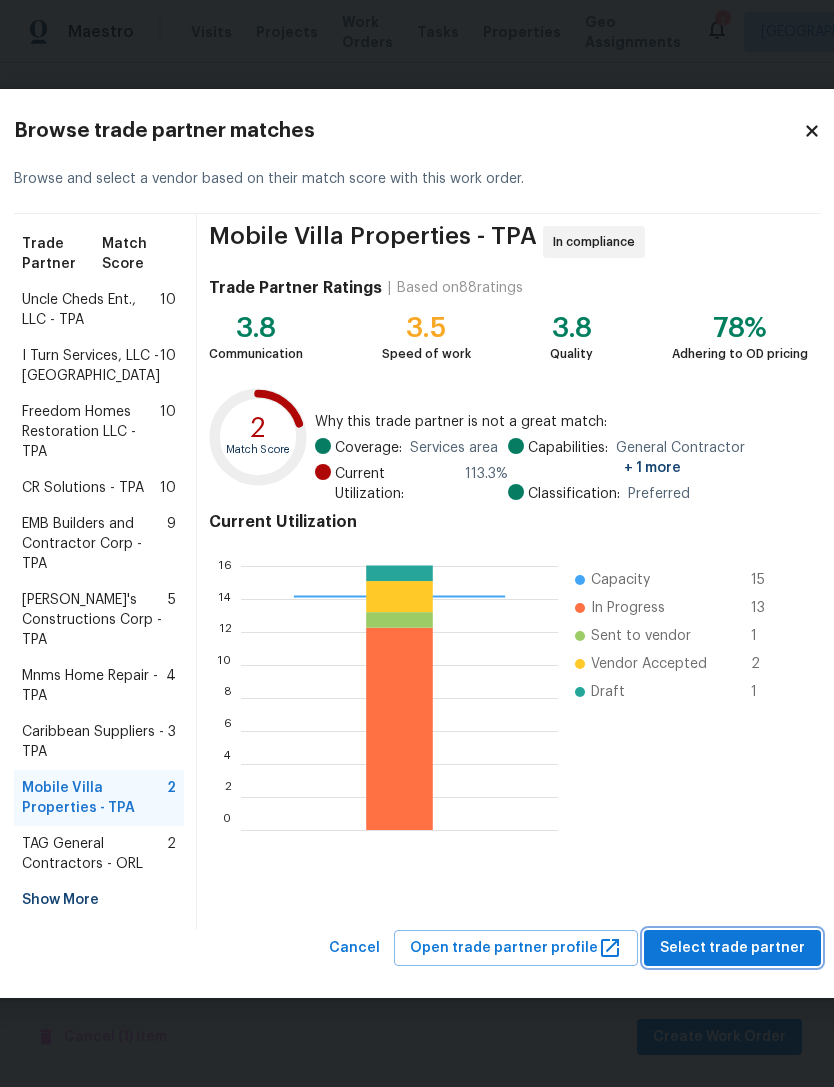 click on "Select trade partner" at bounding box center [732, 948] 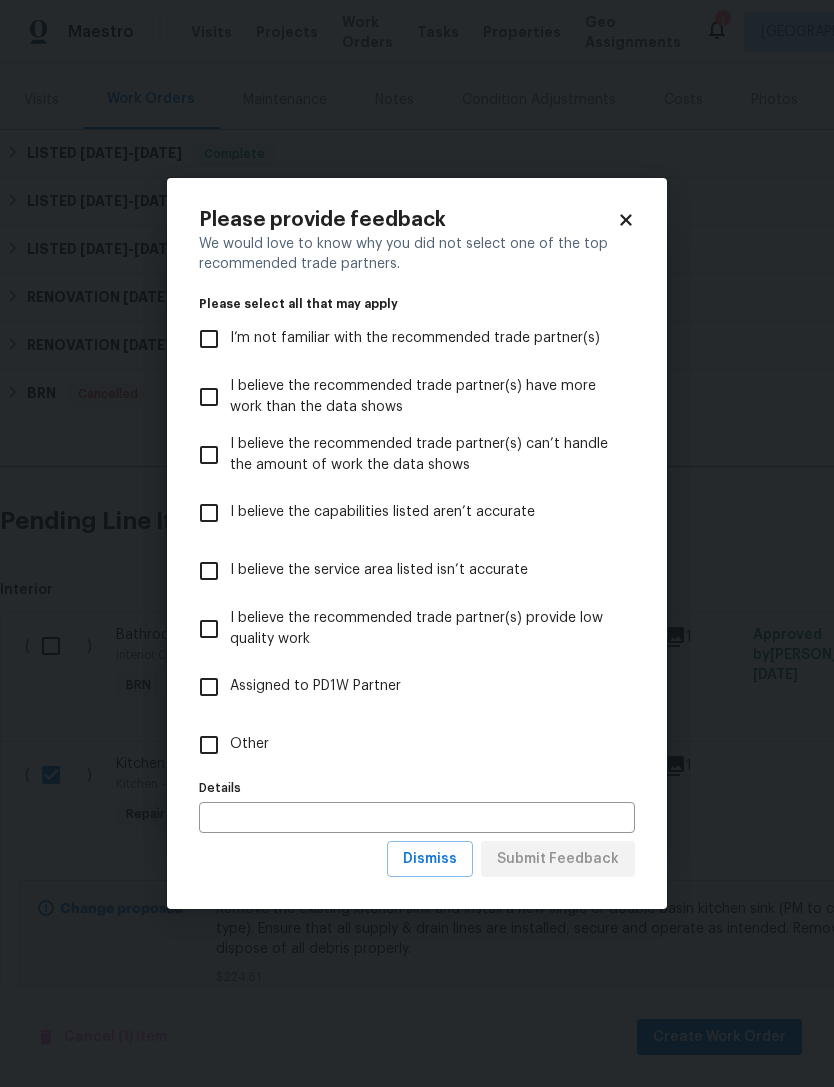 click on "Other" at bounding box center [249, 744] 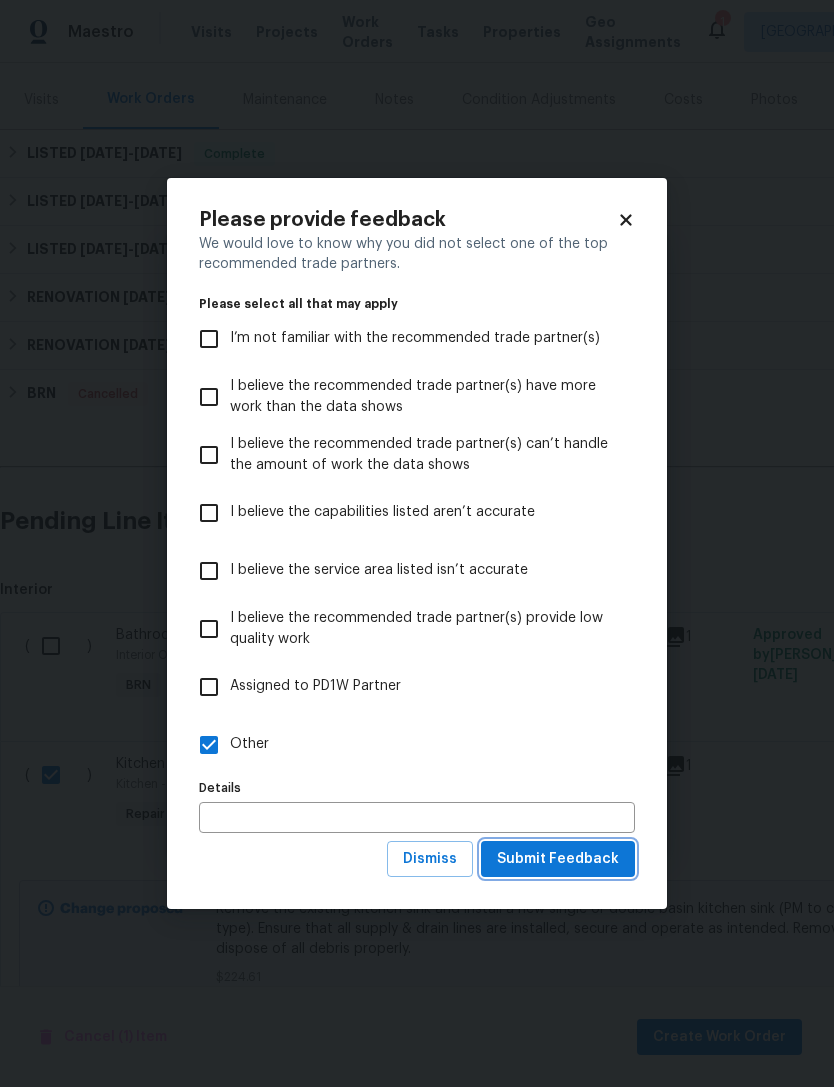 click on "Submit Feedback" at bounding box center (558, 859) 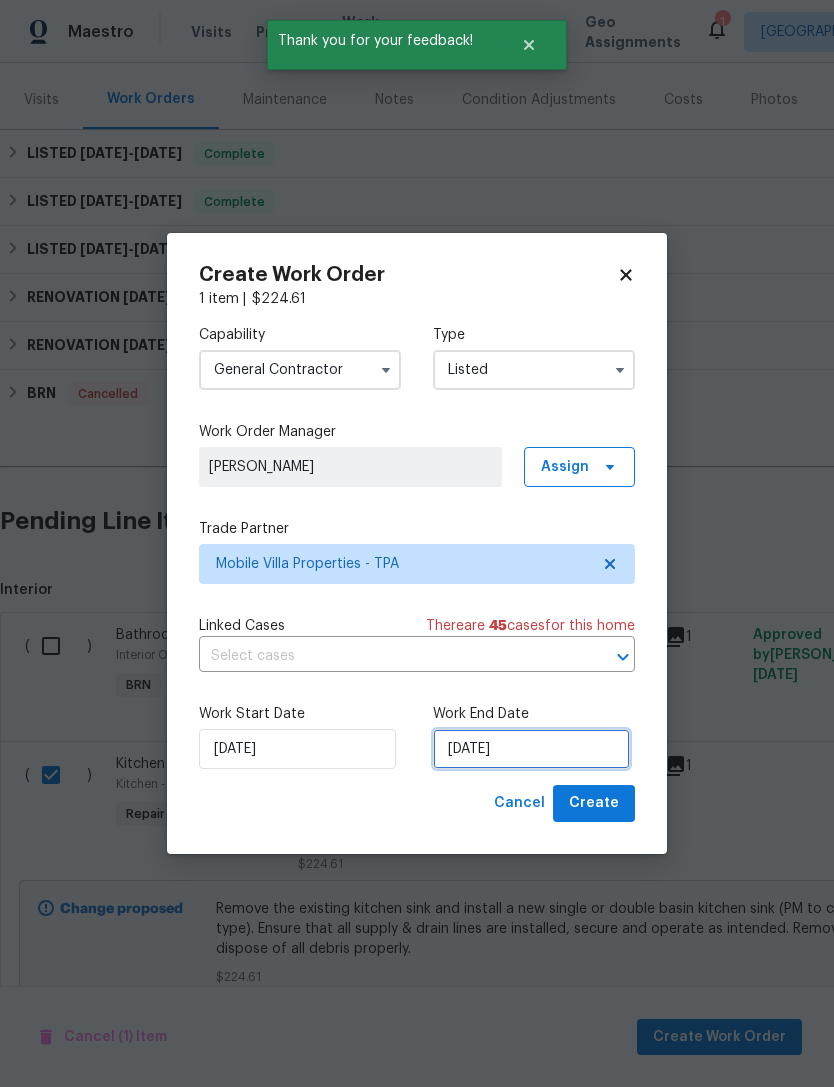 click on "[DATE]" at bounding box center (531, 749) 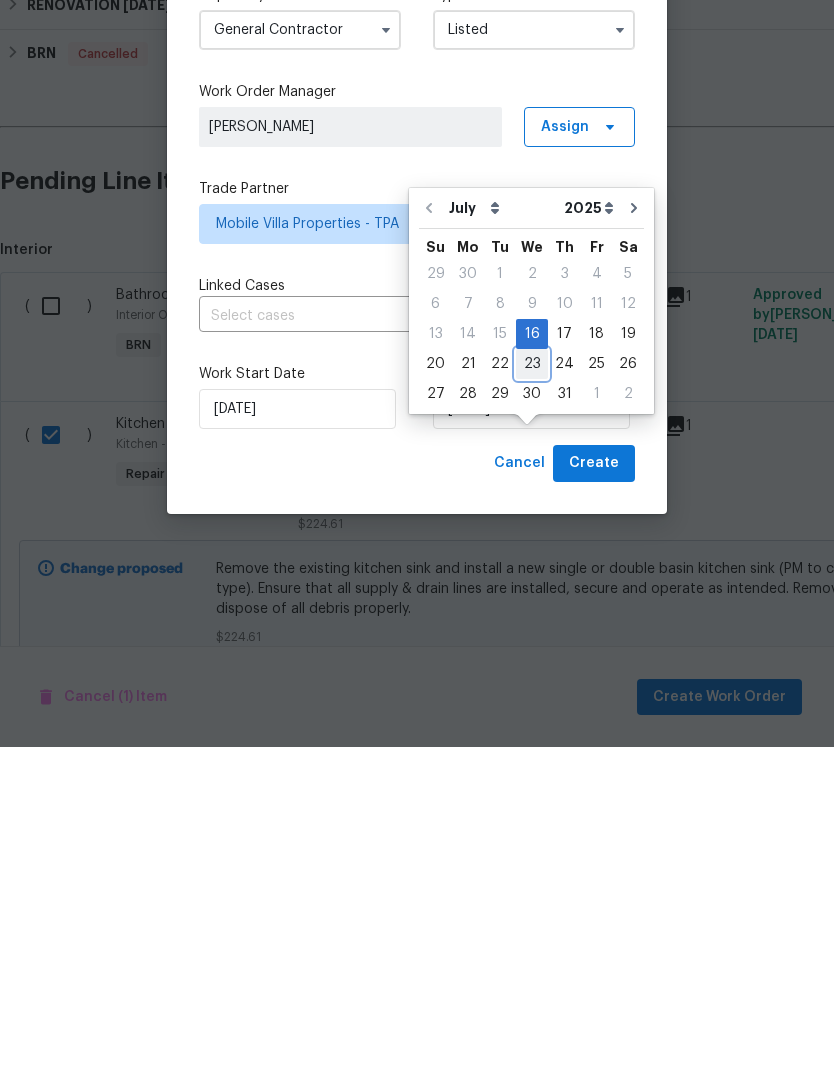 click on "23" at bounding box center [532, 704] 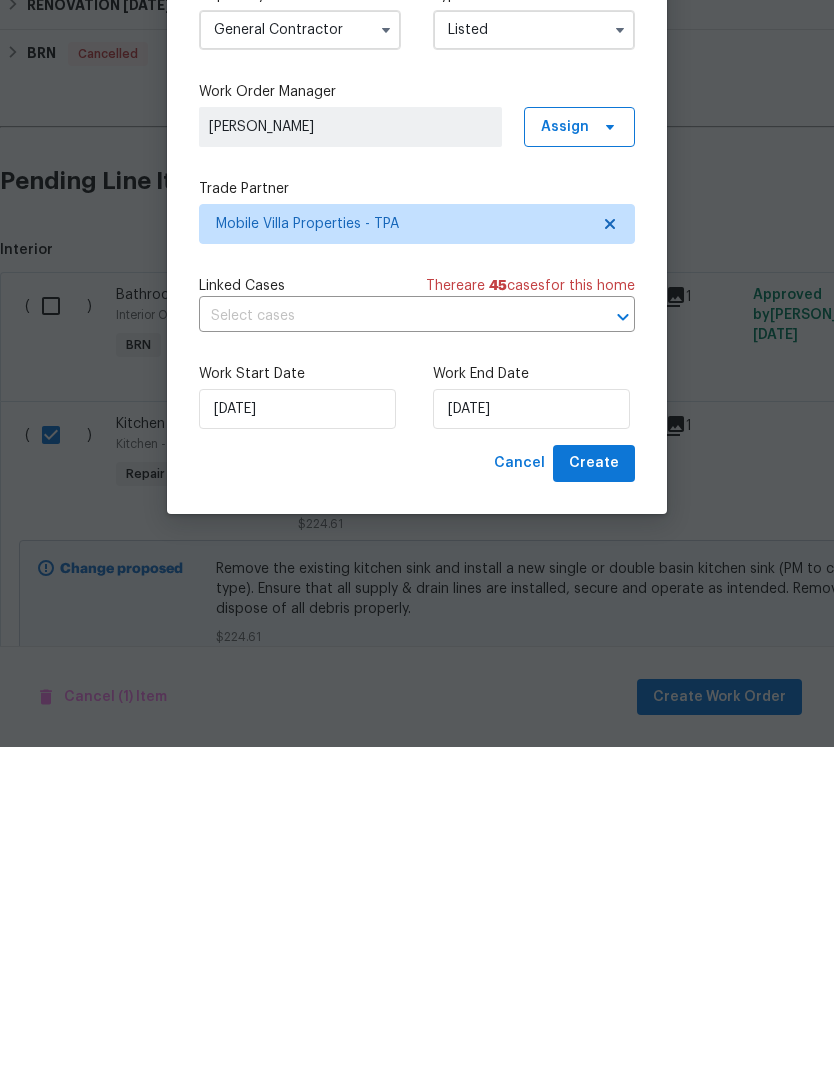 scroll, scrollTop: 64, scrollLeft: 0, axis: vertical 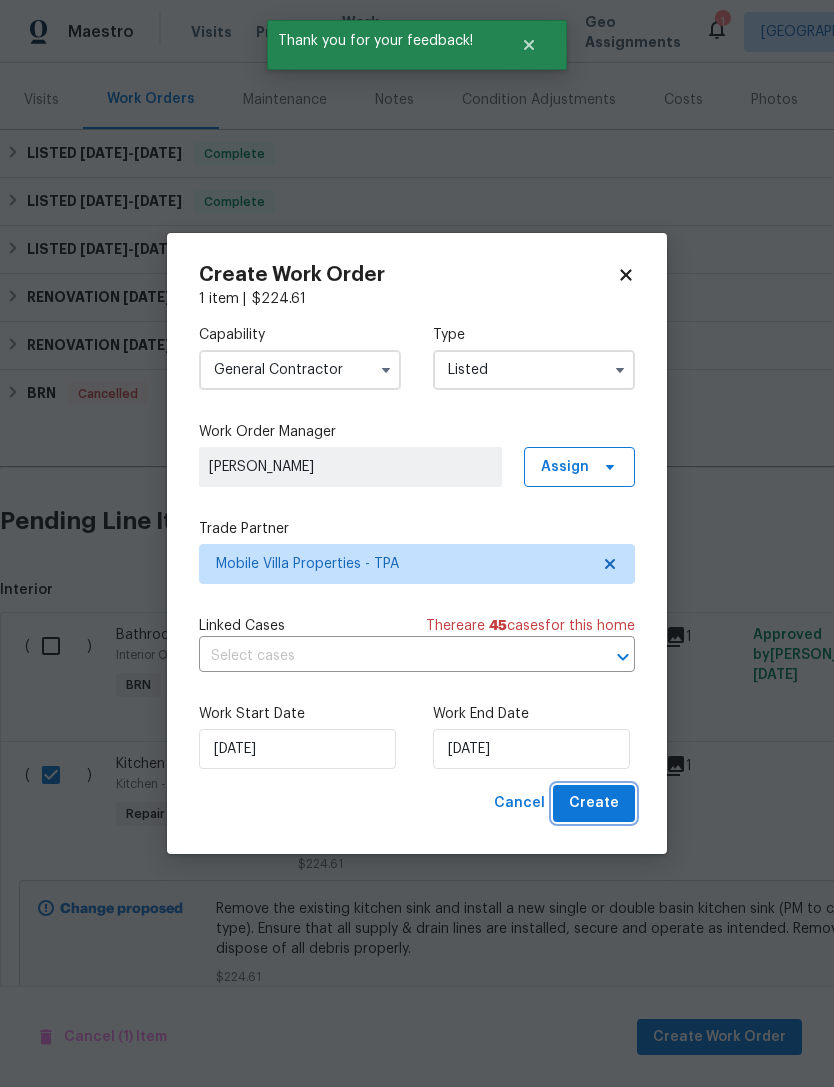 click on "Create" at bounding box center [594, 803] 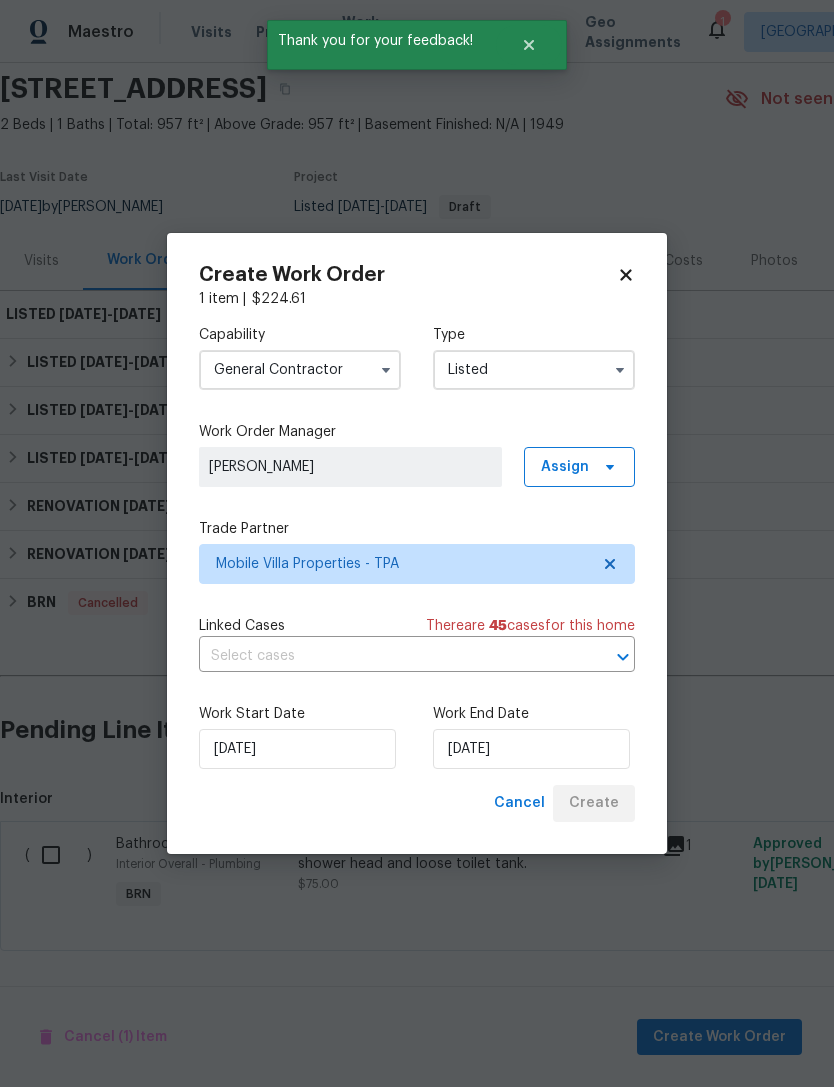 scroll, scrollTop: 8, scrollLeft: 0, axis: vertical 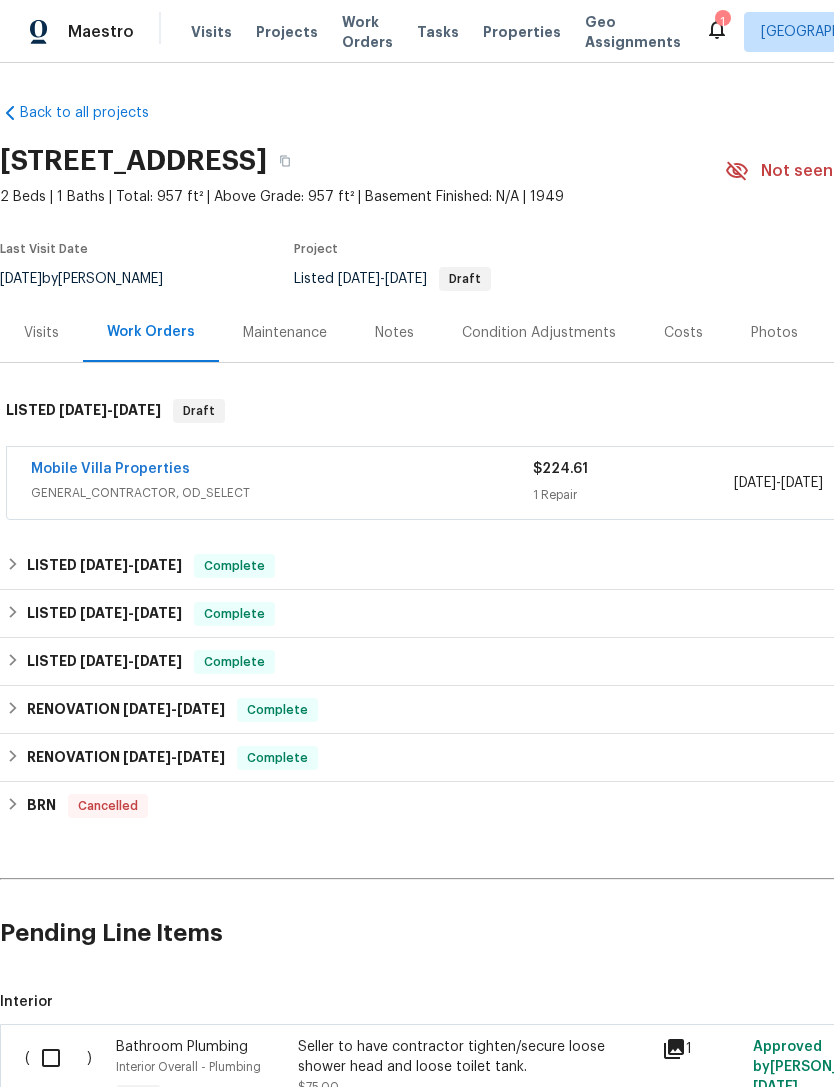 click on "Mobile Villa Properties" at bounding box center (110, 469) 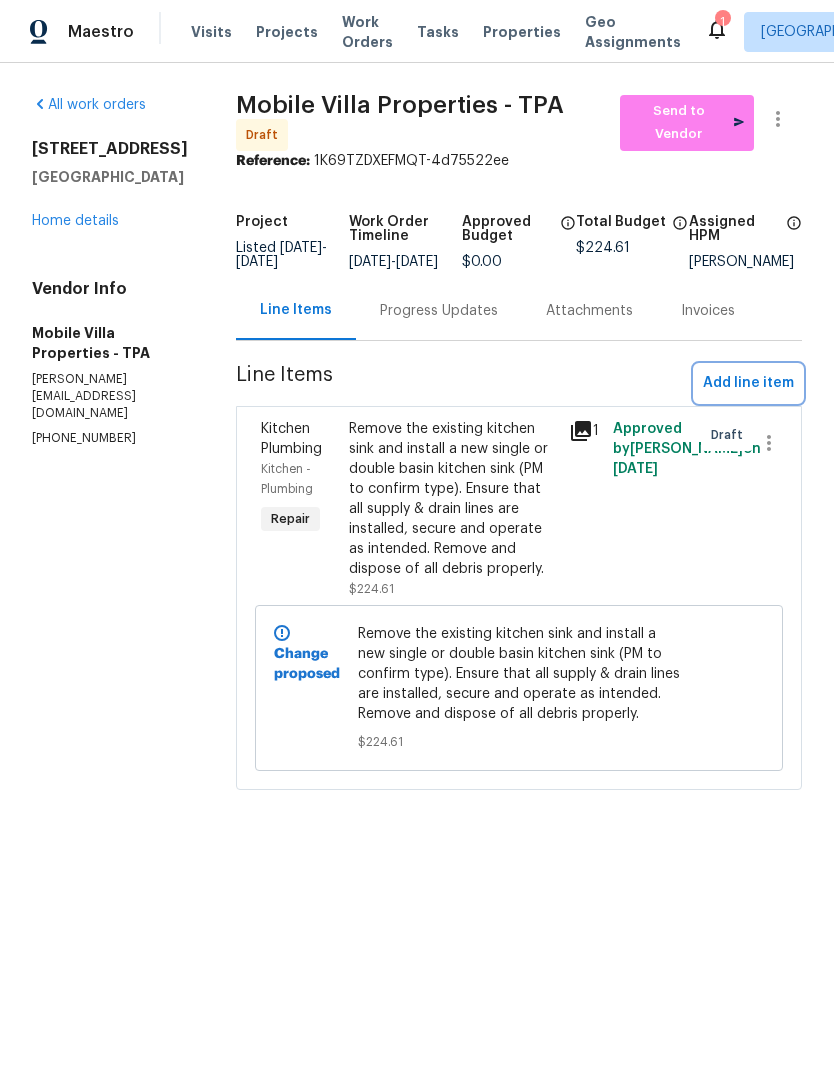 click on "Add line item" at bounding box center (748, 383) 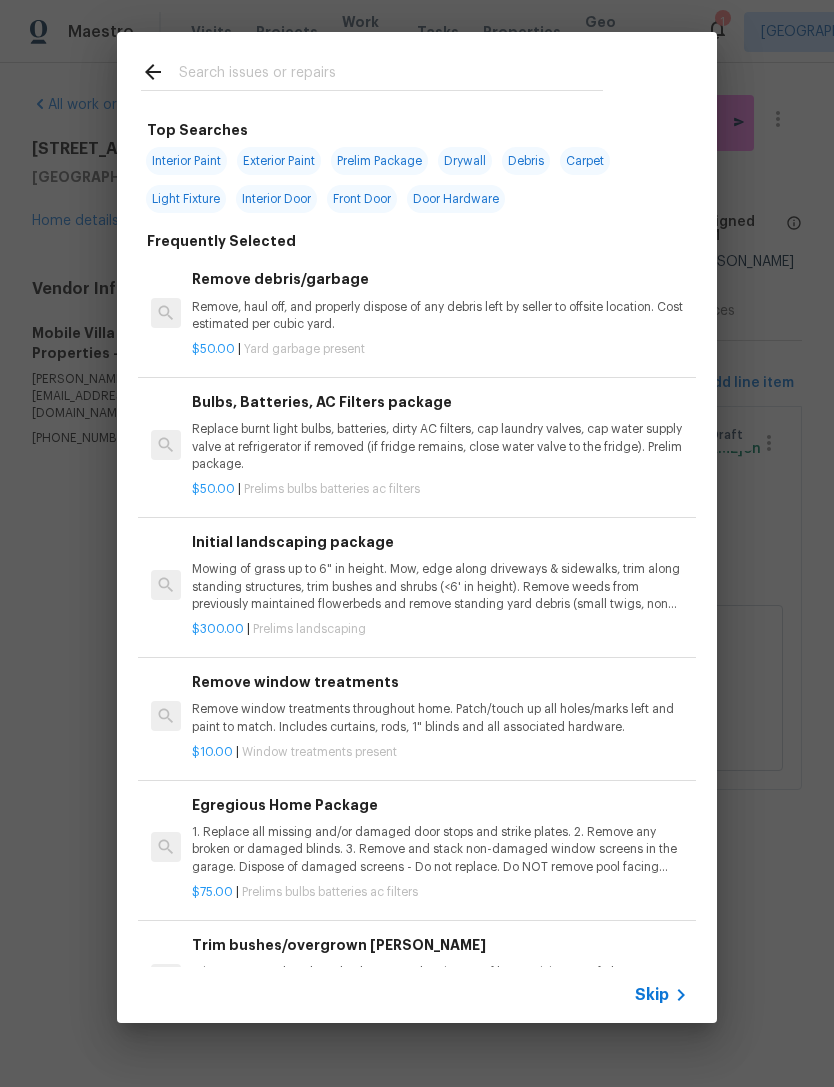 click on "Trim overgrown hegdes & bushes around perimeter of home giving 12" of clearance. Properly dispose of all excessive clippings/debris off site." at bounding box center (440, 981) 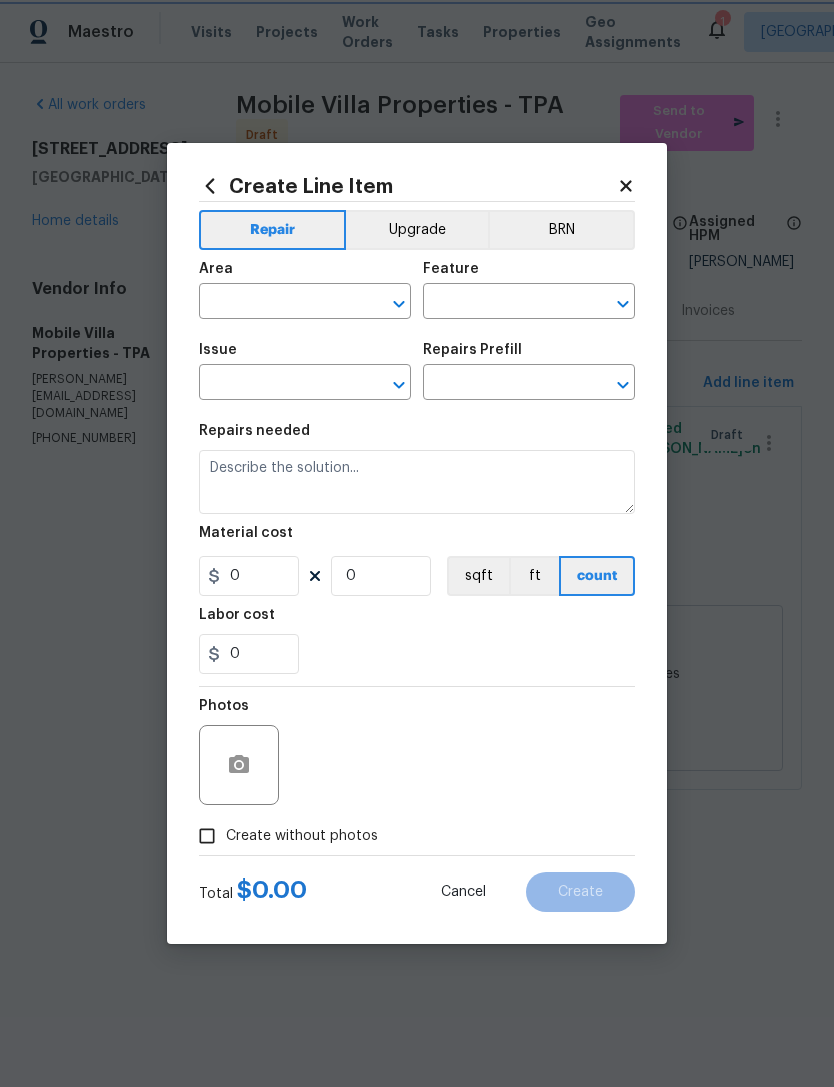type on "Dead/overgrown tree or foliage" 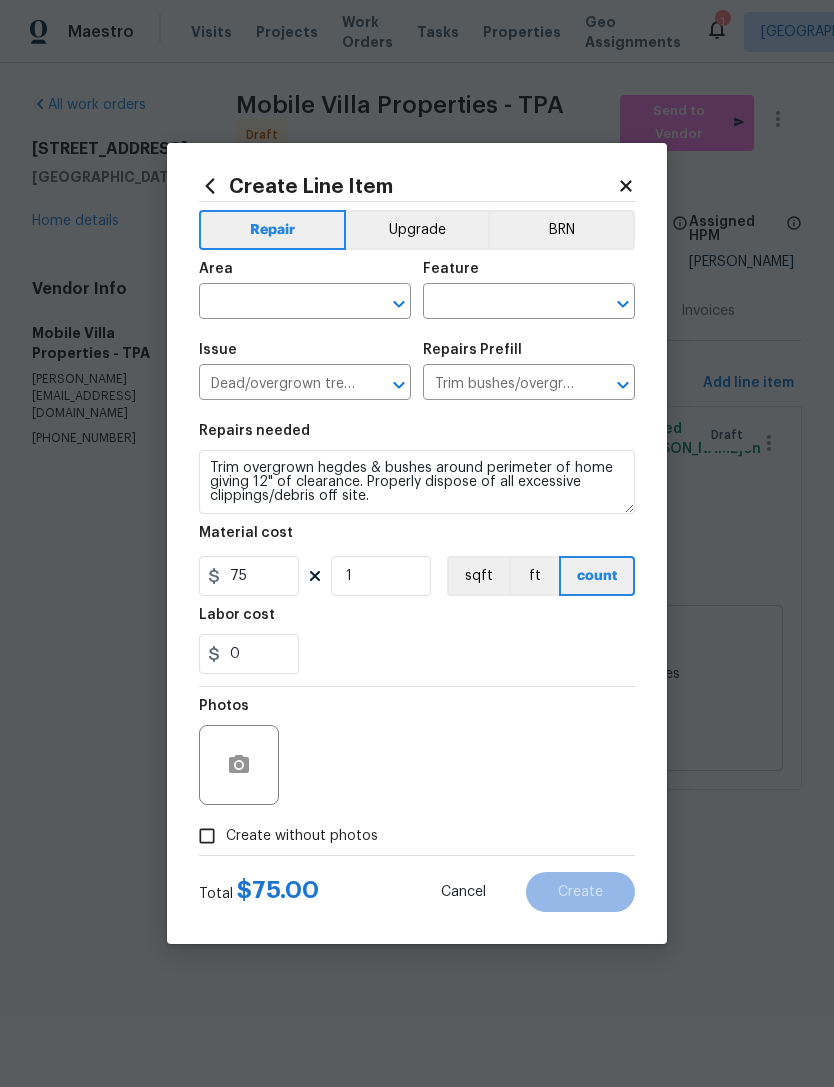 click at bounding box center [277, 303] 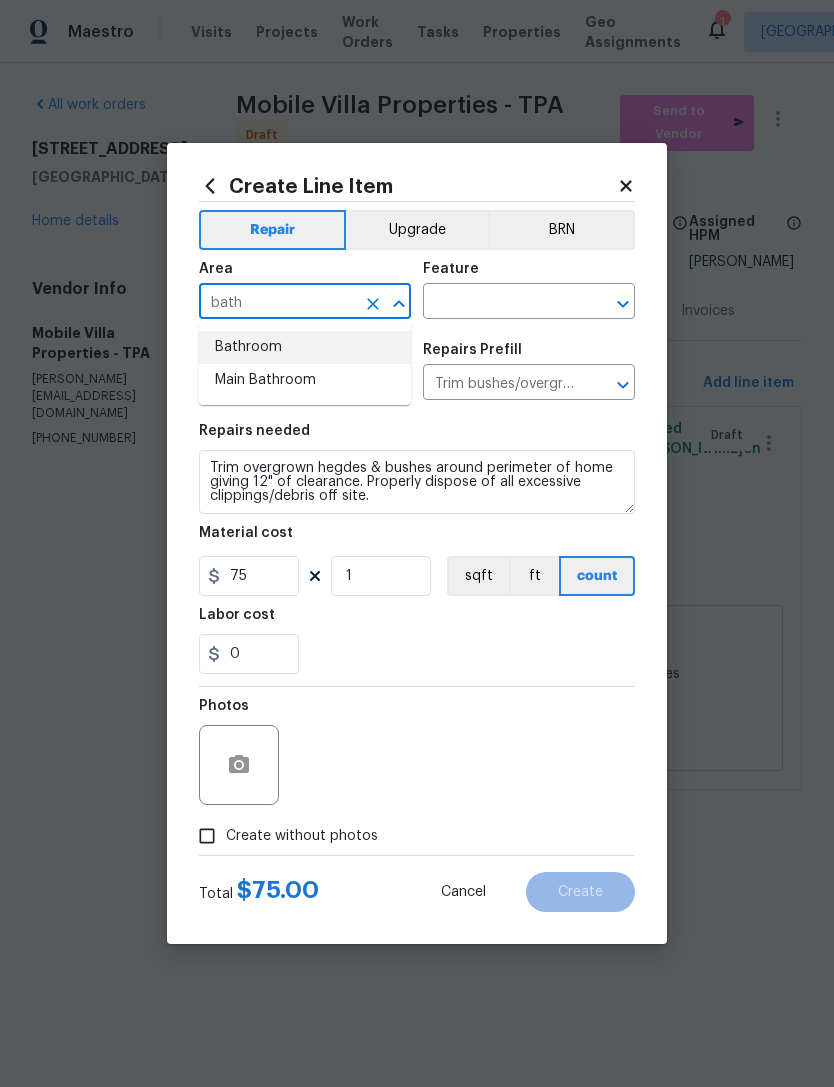 click on "Bathroom" at bounding box center (305, 347) 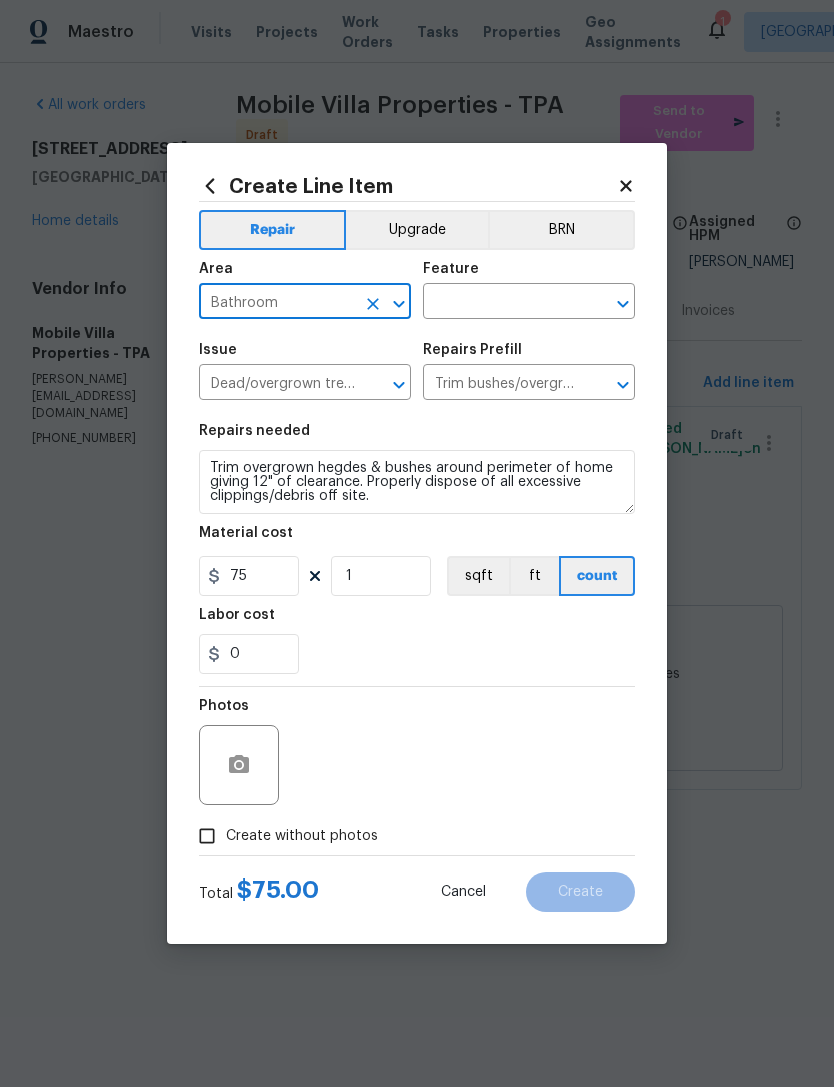 click at bounding box center (501, 303) 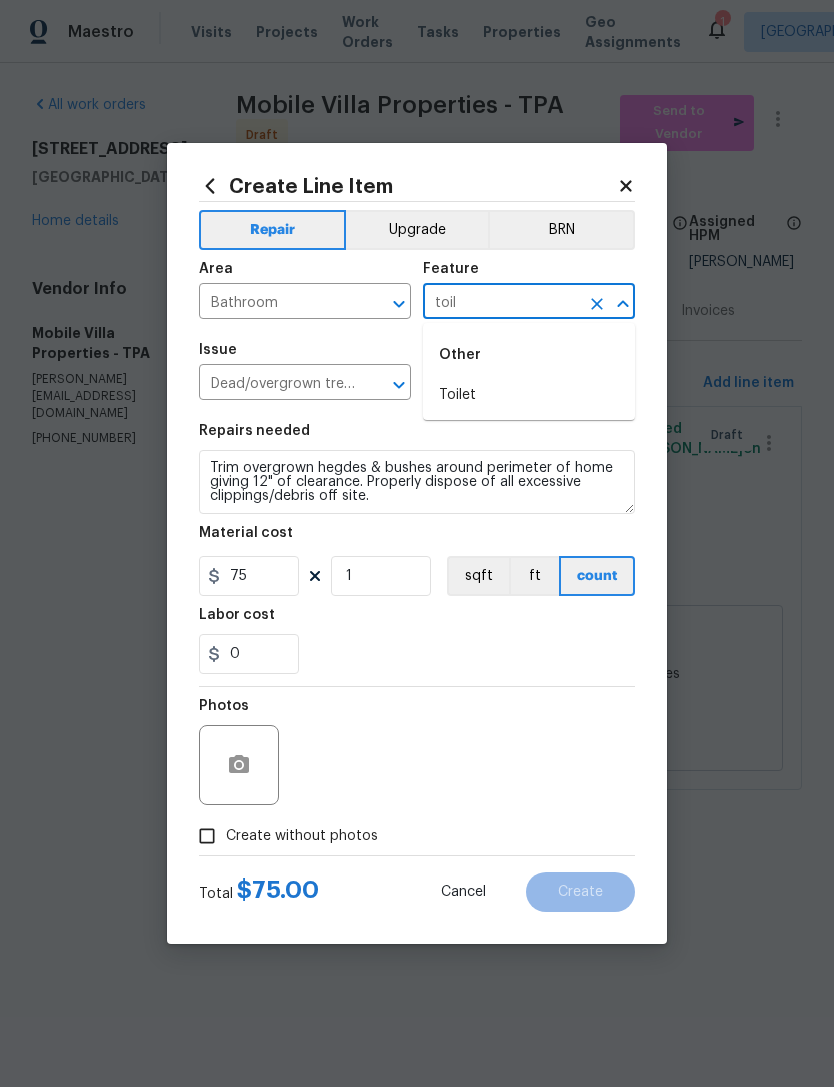 click on "Toilet" at bounding box center [529, 395] 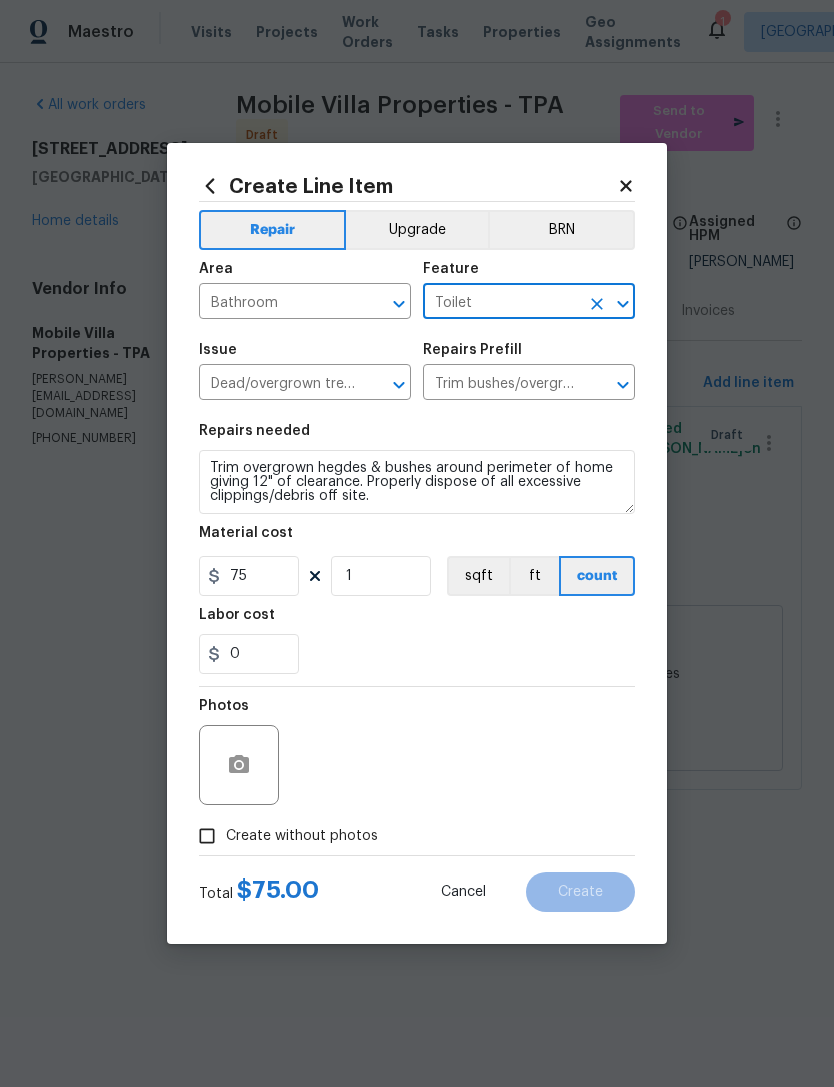 click 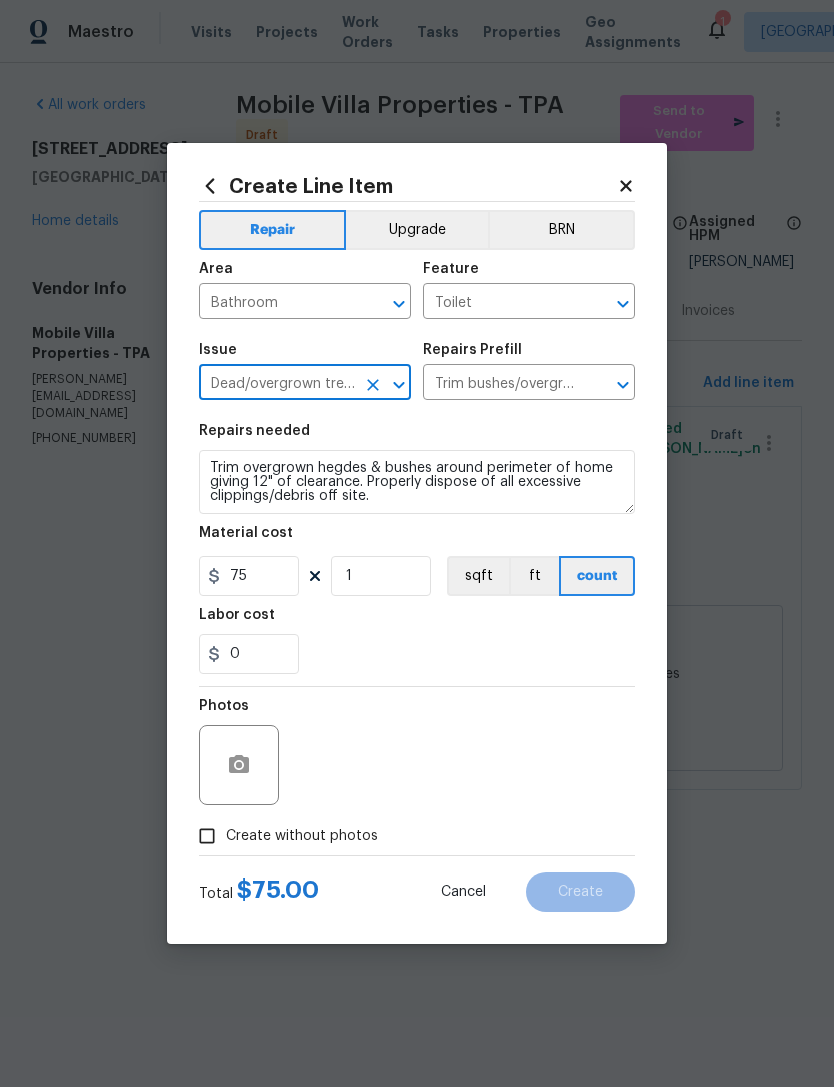 type 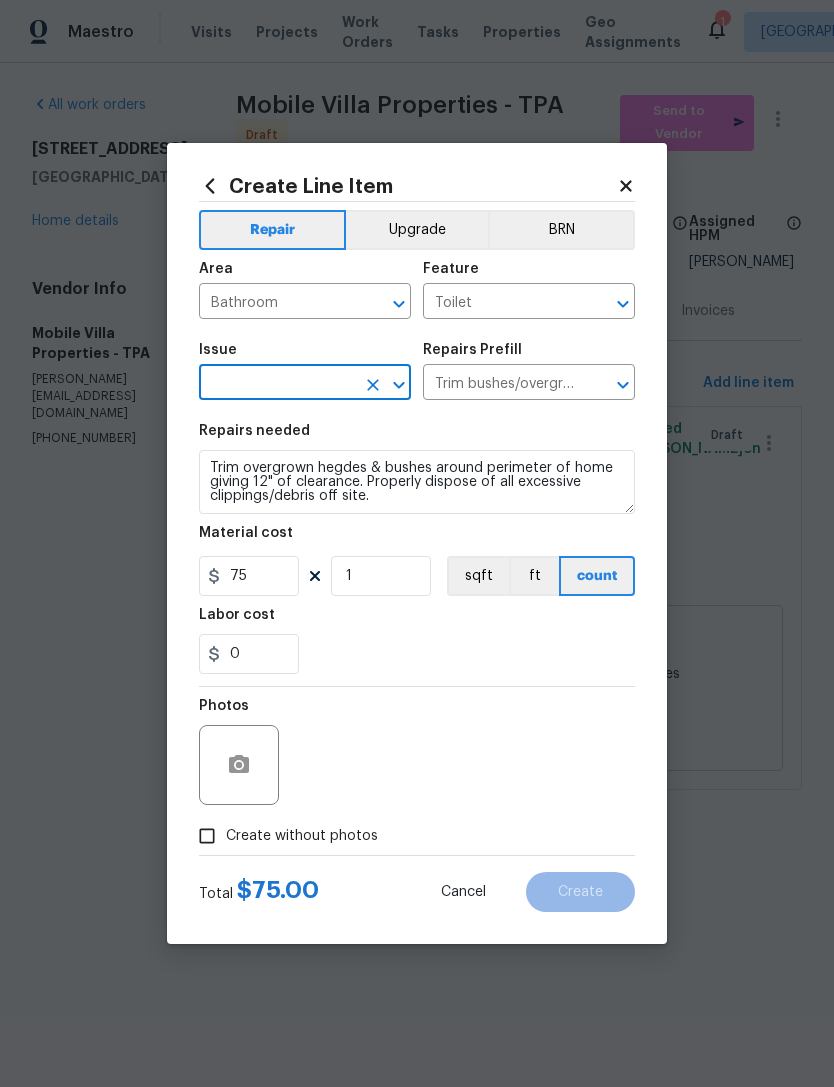 type 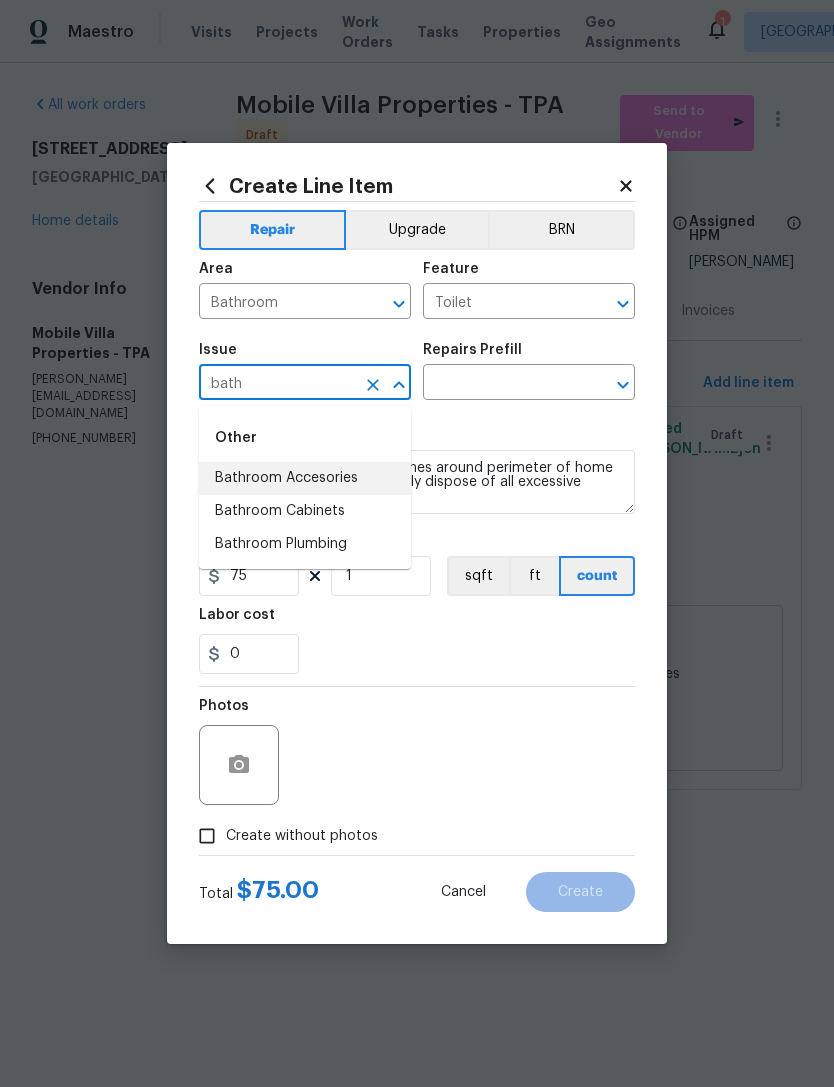 click on "Bathroom Accesories" at bounding box center (305, 478) 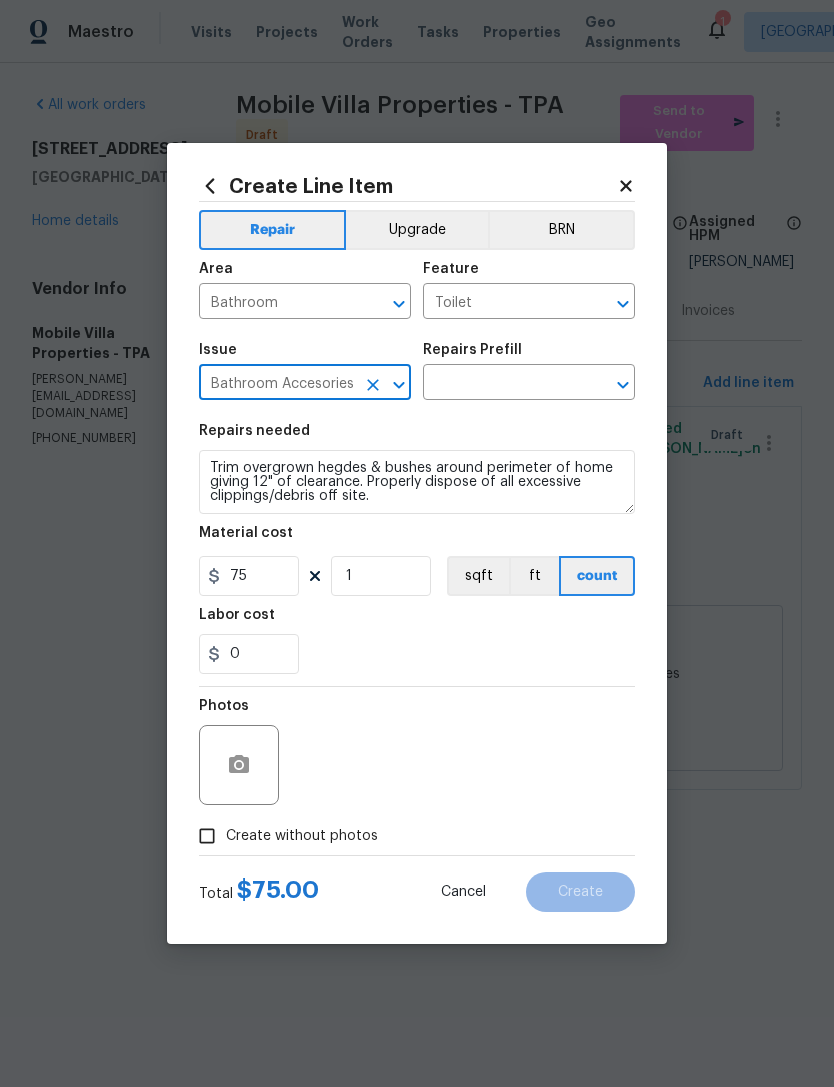 click at bounding box center (501, 384) 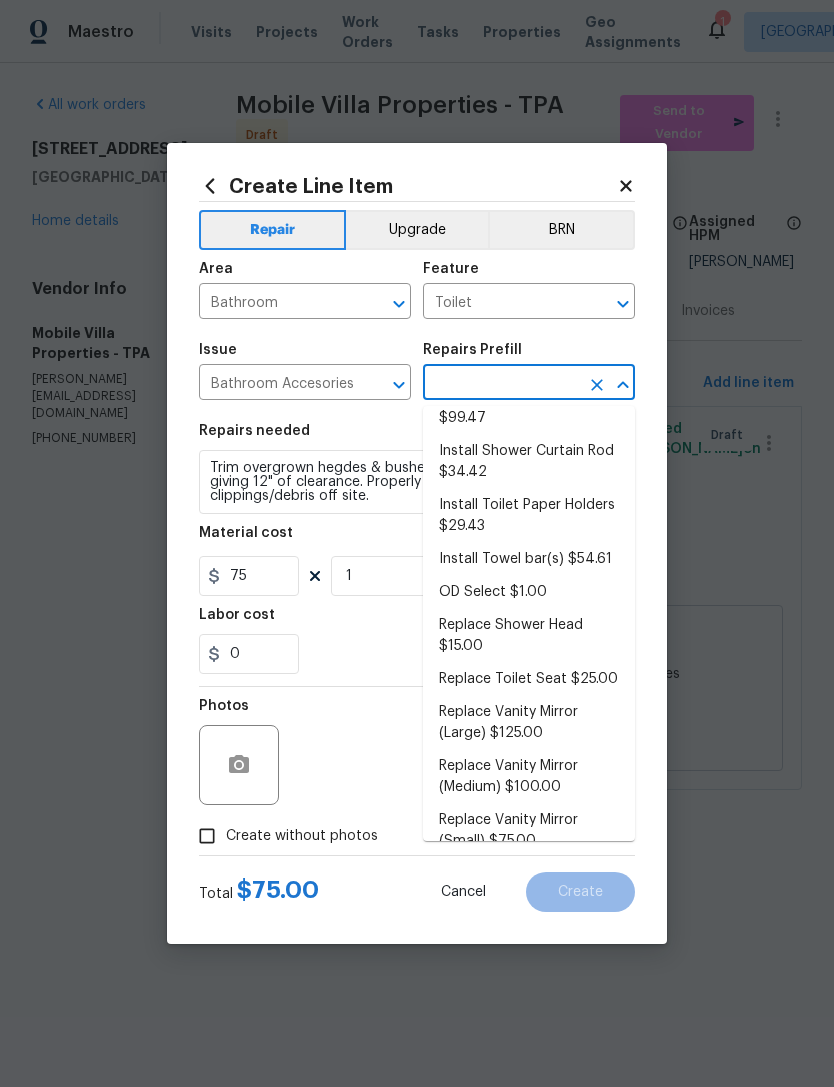 scroll, scrollTop: 141, scrollLeft: 0, axis: vertical 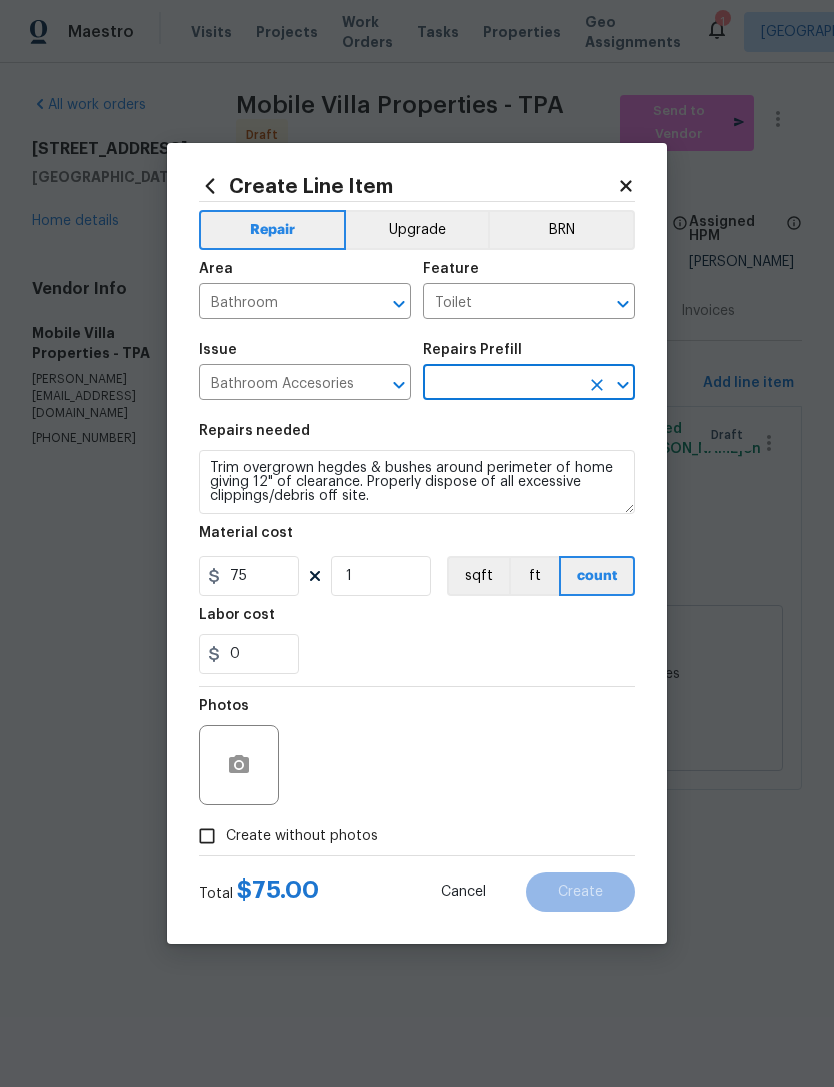 type on "Replace Toilet Seat $25.00" 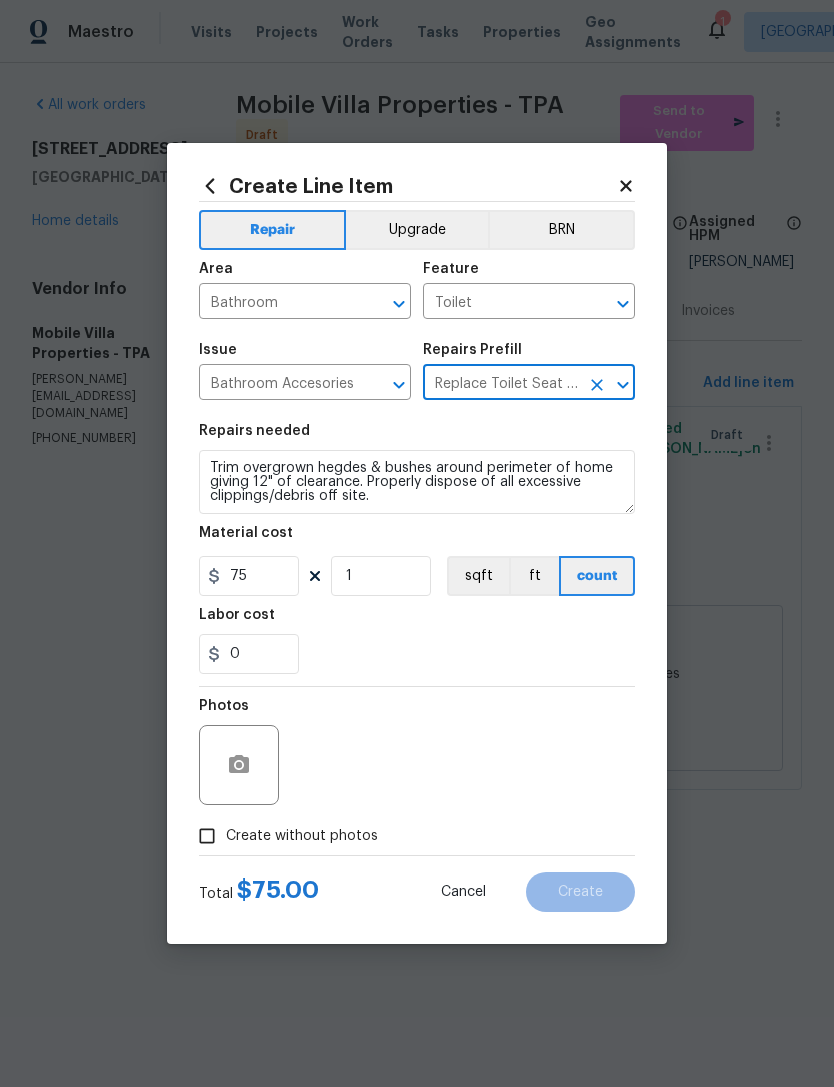 type on "Interior Trim" 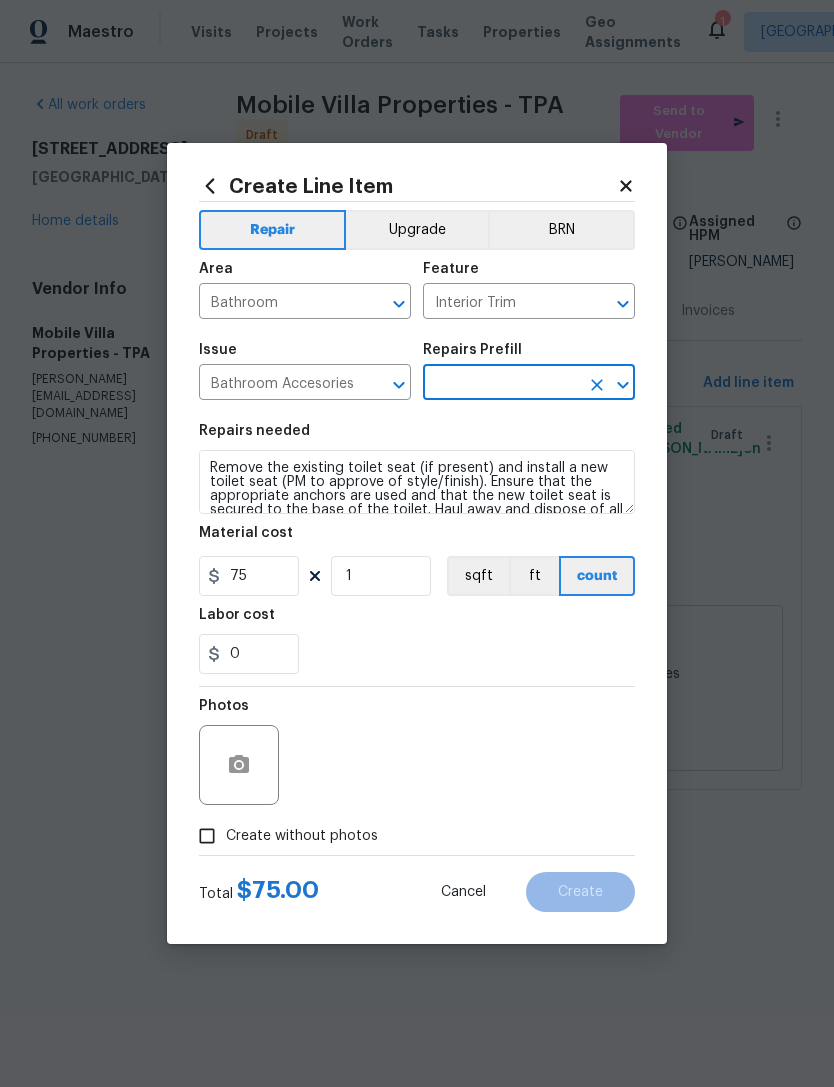 type on "Replace Toilet Seat $25.00" 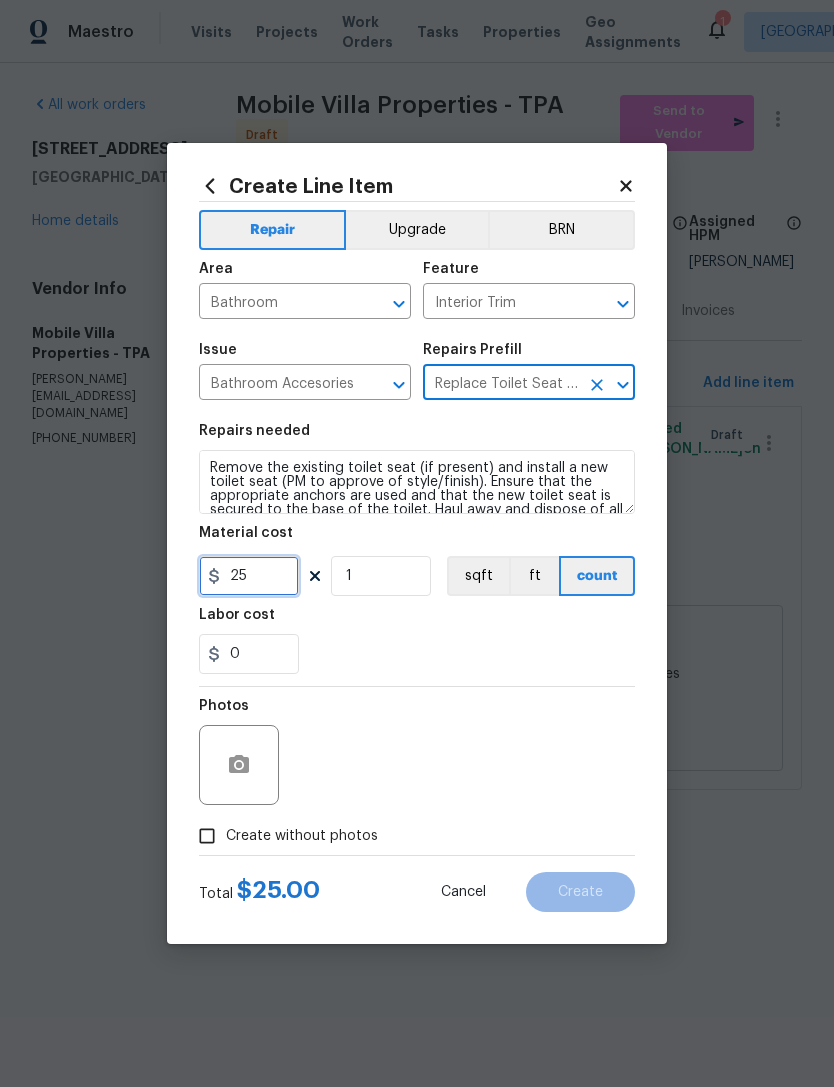 click on "25" at bounding box center (249, 576) 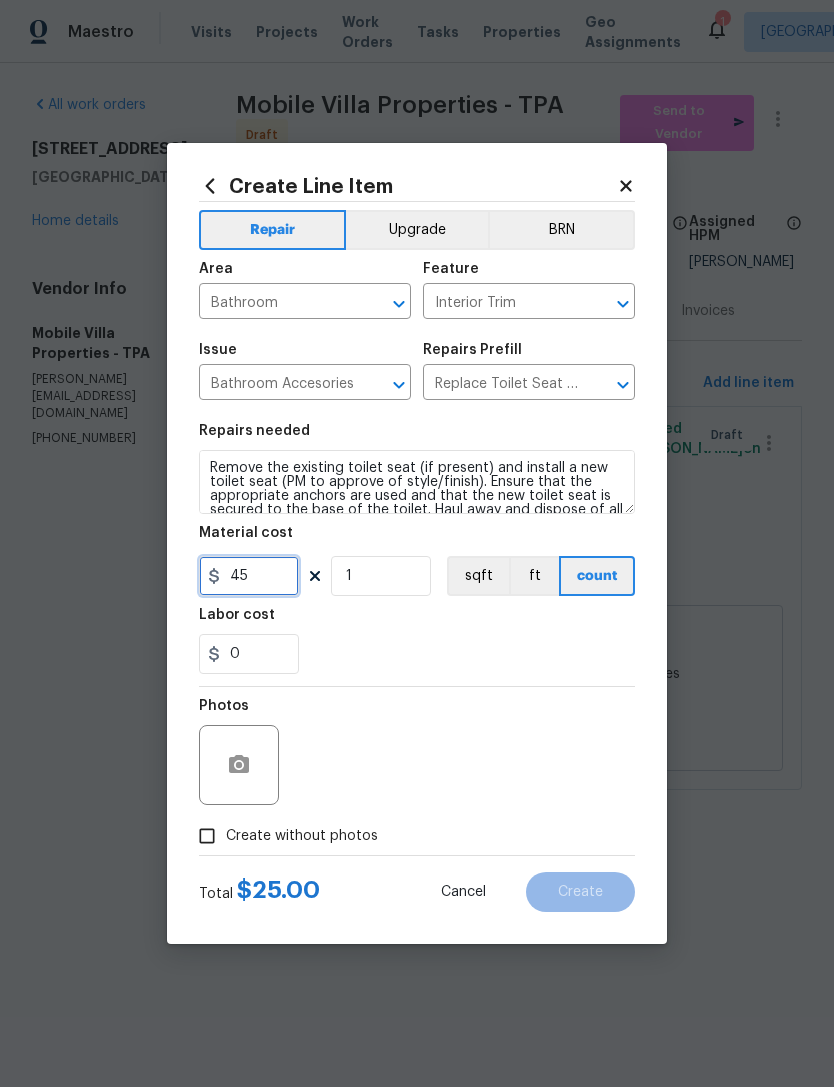 type on "45" 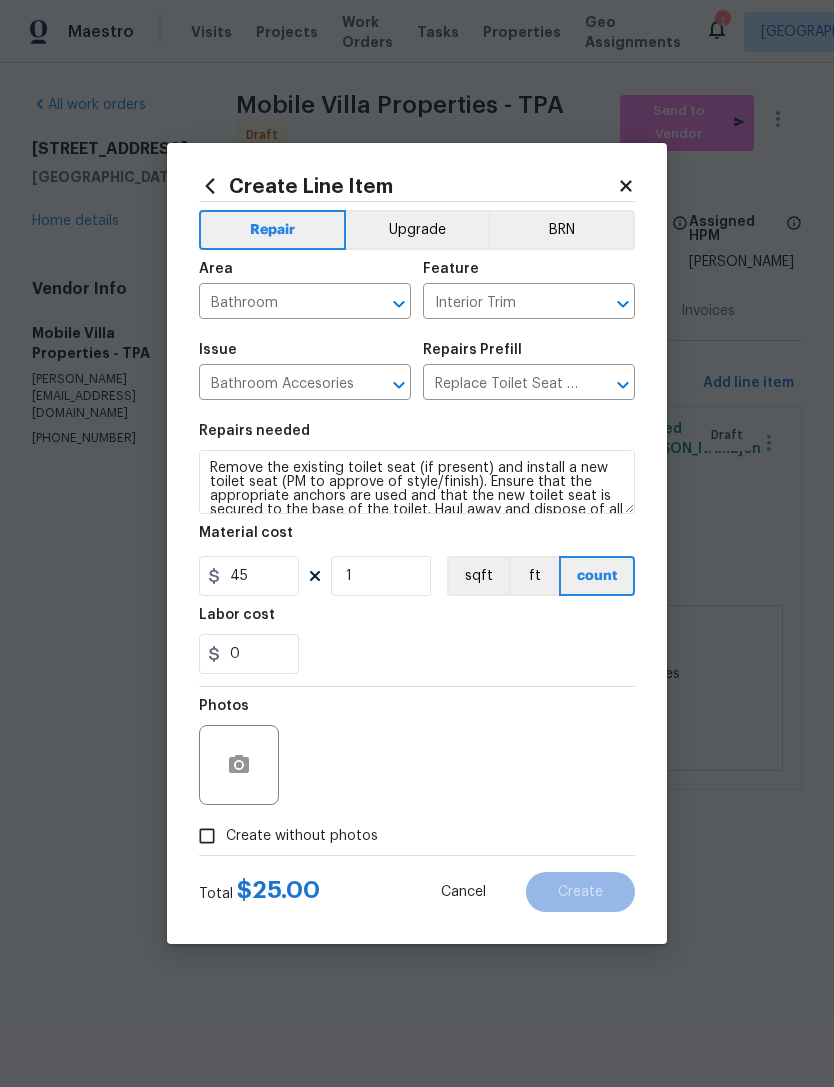 click on "Labor cost" at bounding box center (417, 621) 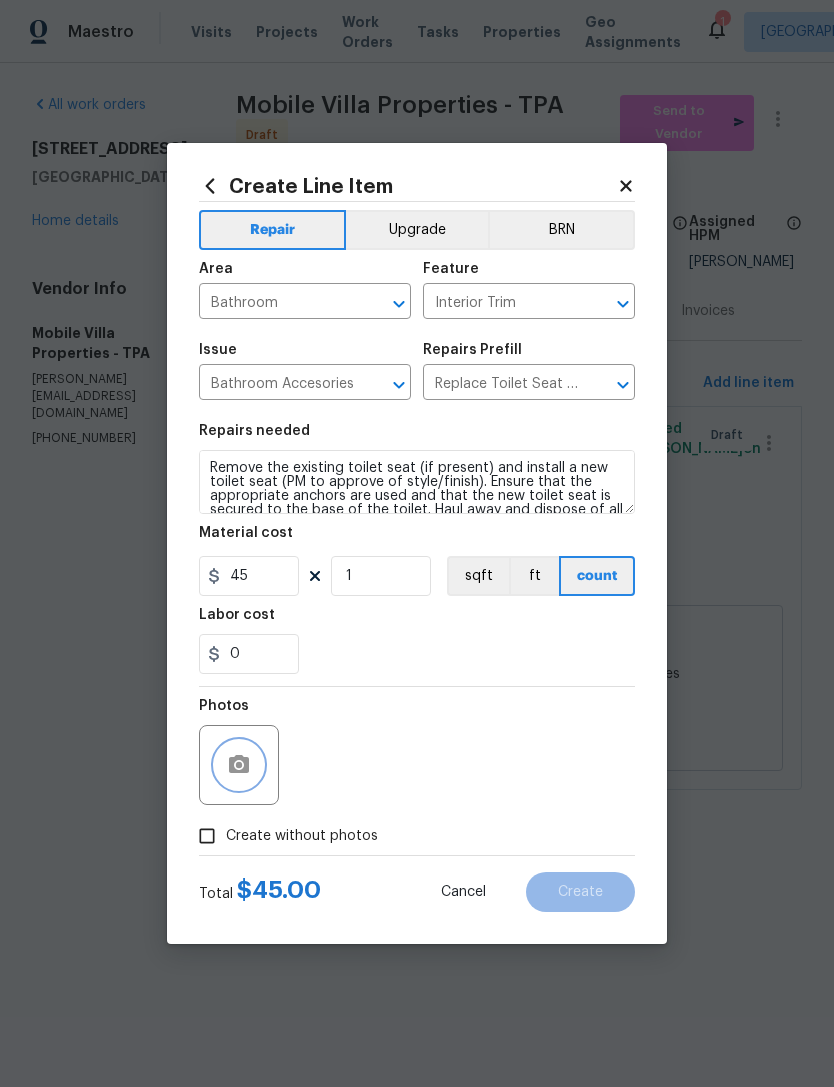 click 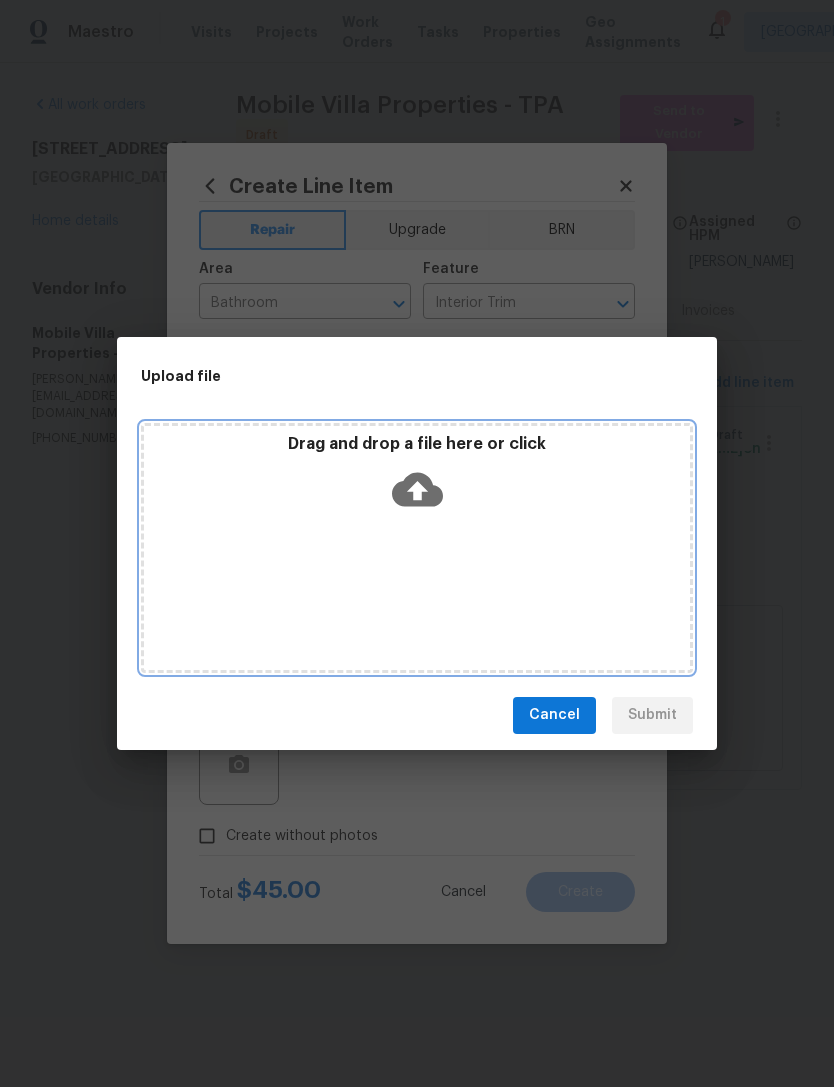 click 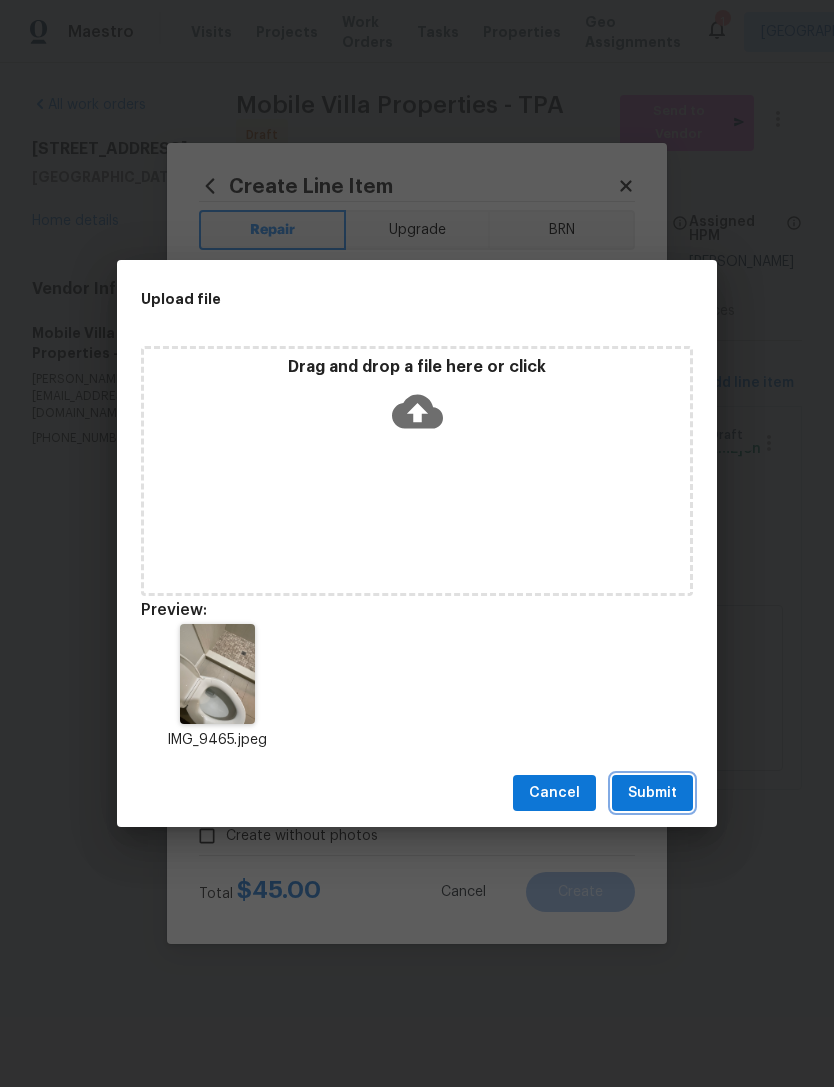 click on "Submit" at bounding box center [652, 793] 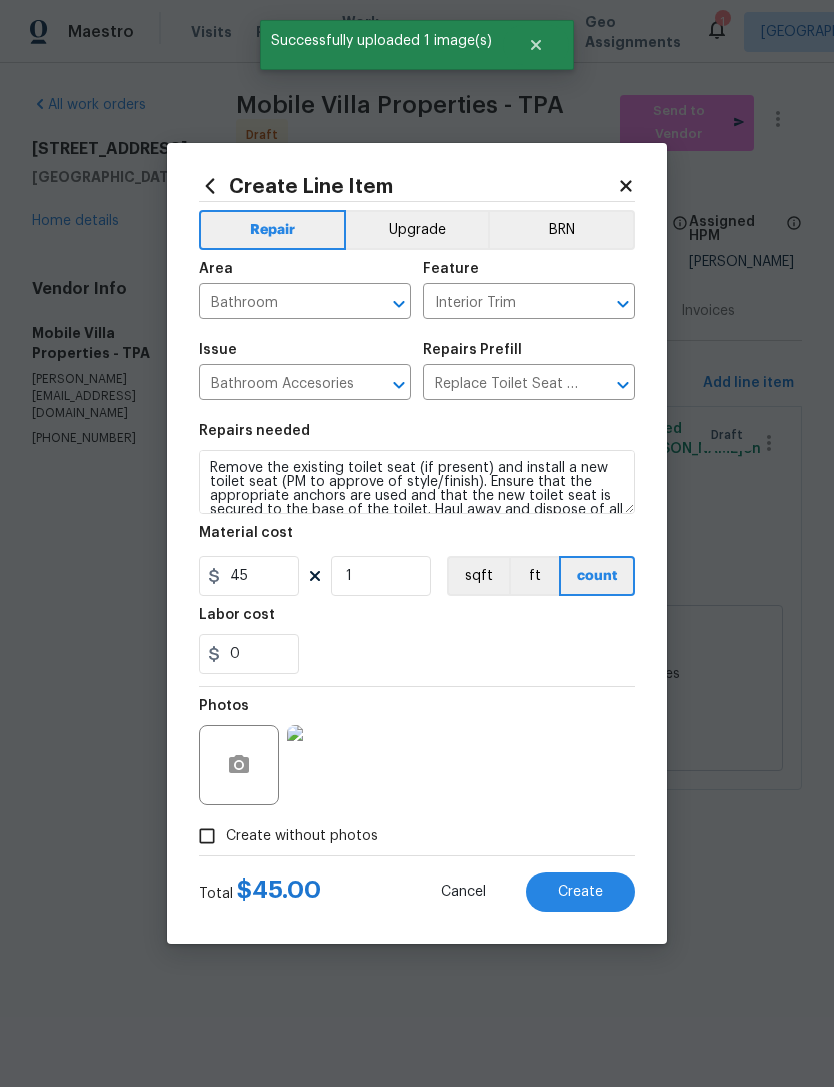 click on "Create" at bounding box center (580, 892) 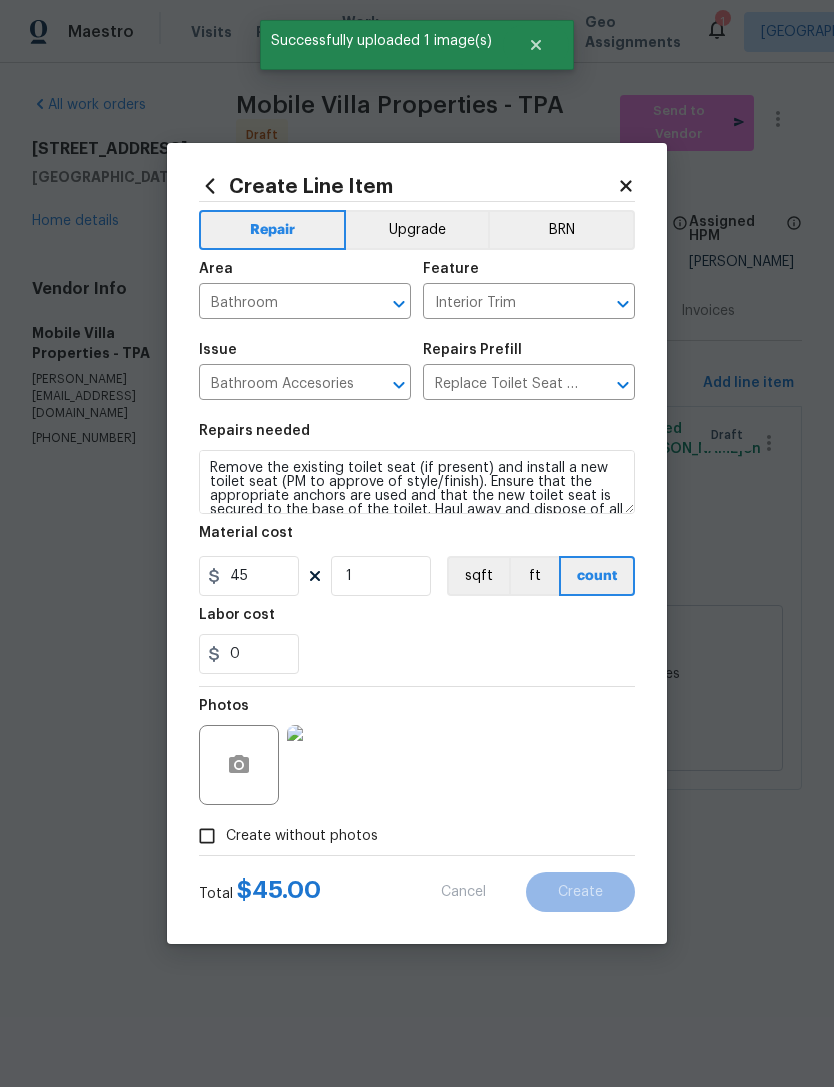 type 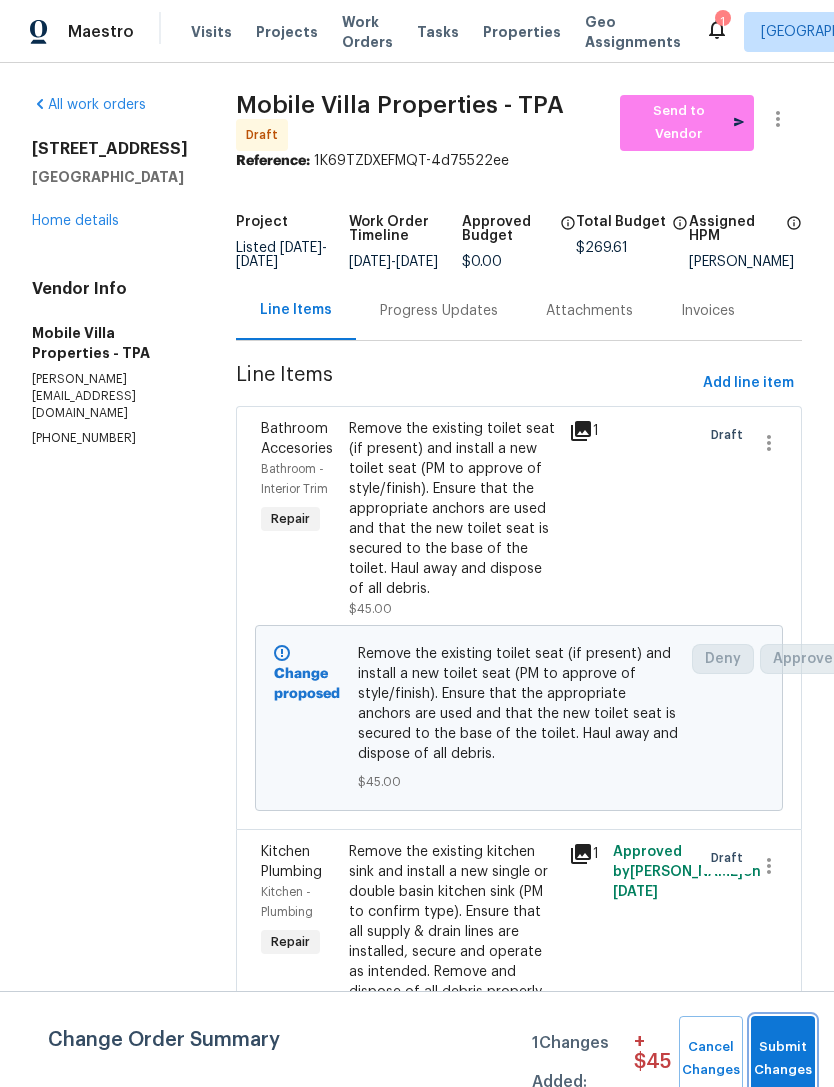 click on "Submit Changes" at bounding box center [783, 1059] 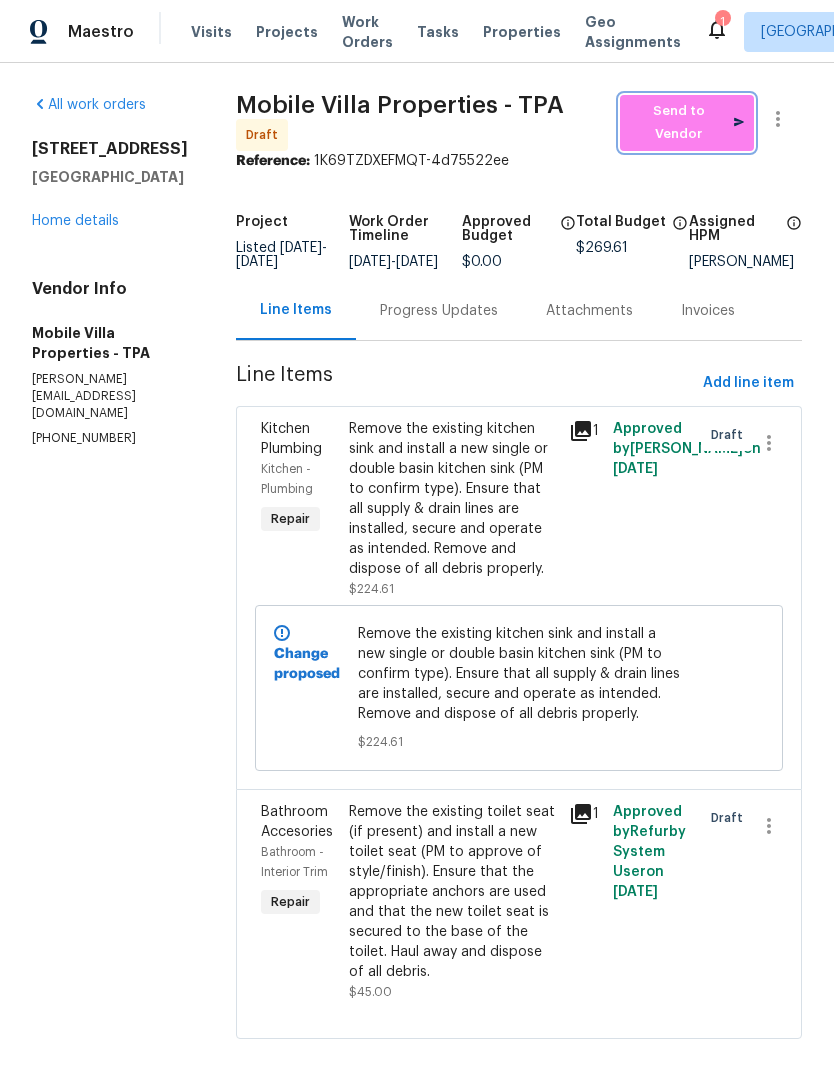 click on "Send to Vendor" at bounding box center [687, 123] 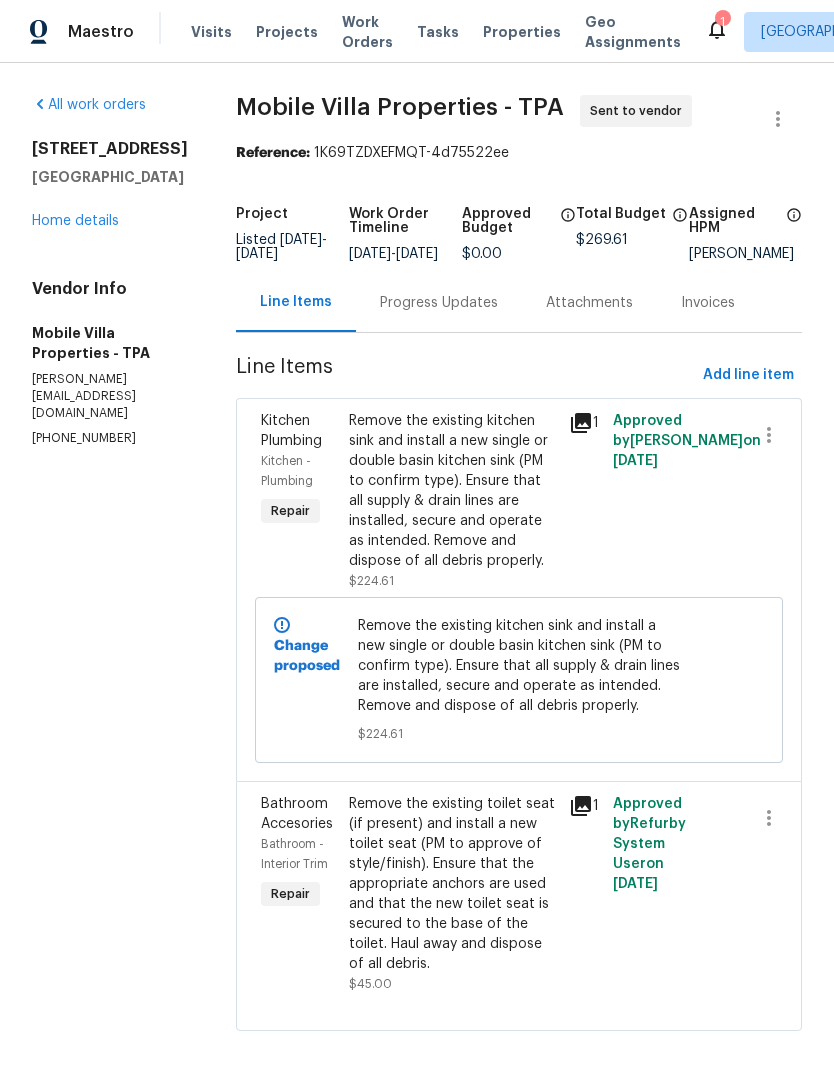 click on "Home details" at bounding box center (75, 221) 